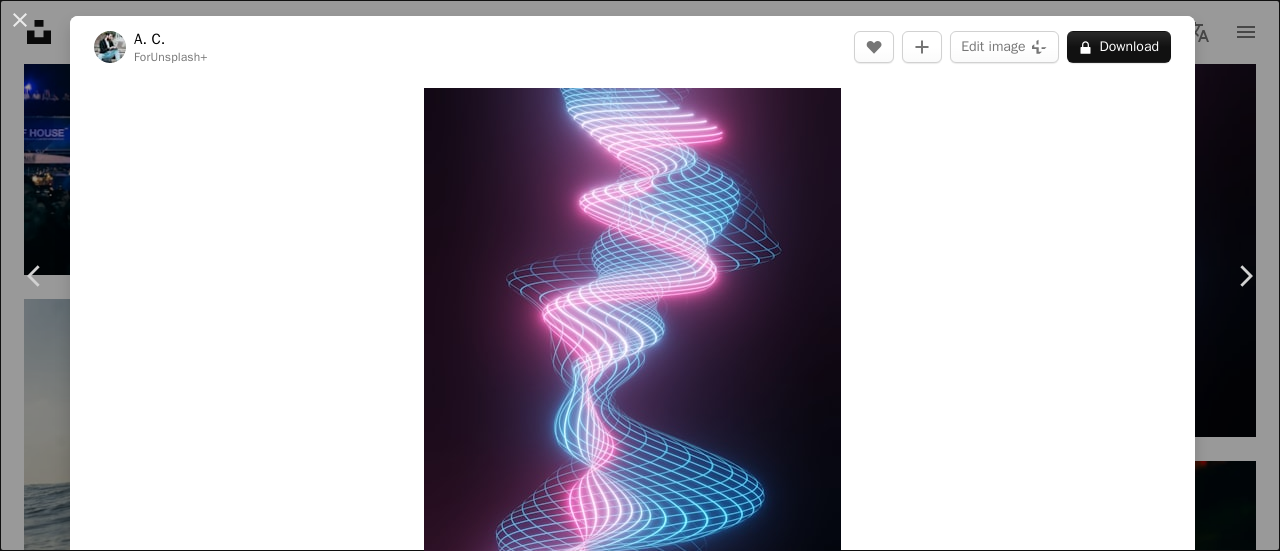 scroll, scrollTop: 3694, scrollLeft: 0, axis: vertical 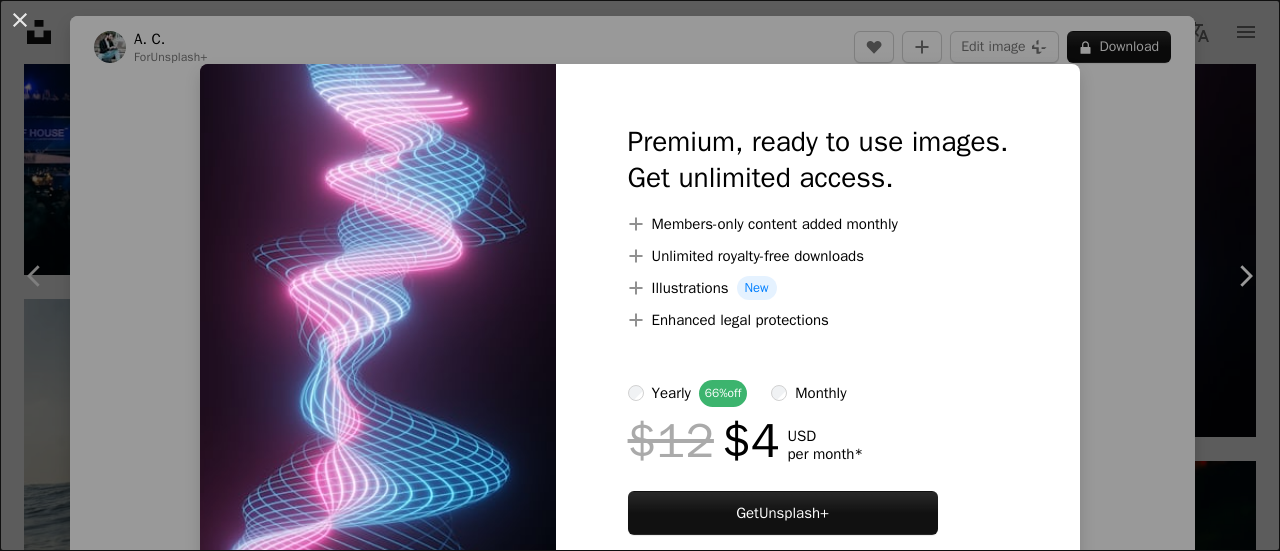click on "An X shape Premium, ready to use images. Get unlimited access. A plus sign Members-only content added monthly A plus sign Unlimited royalty-free downloads A plus sign Illustrations  New A plus sign Enhanced legal protections yearly 66%  off monthly $12   $4 USD per month * Get  Unsplash+ * When paid annually, billed upfront  $48 Taxes where applicable. Renews automatically. Cancel anytime." at bounding box center (640, 275) 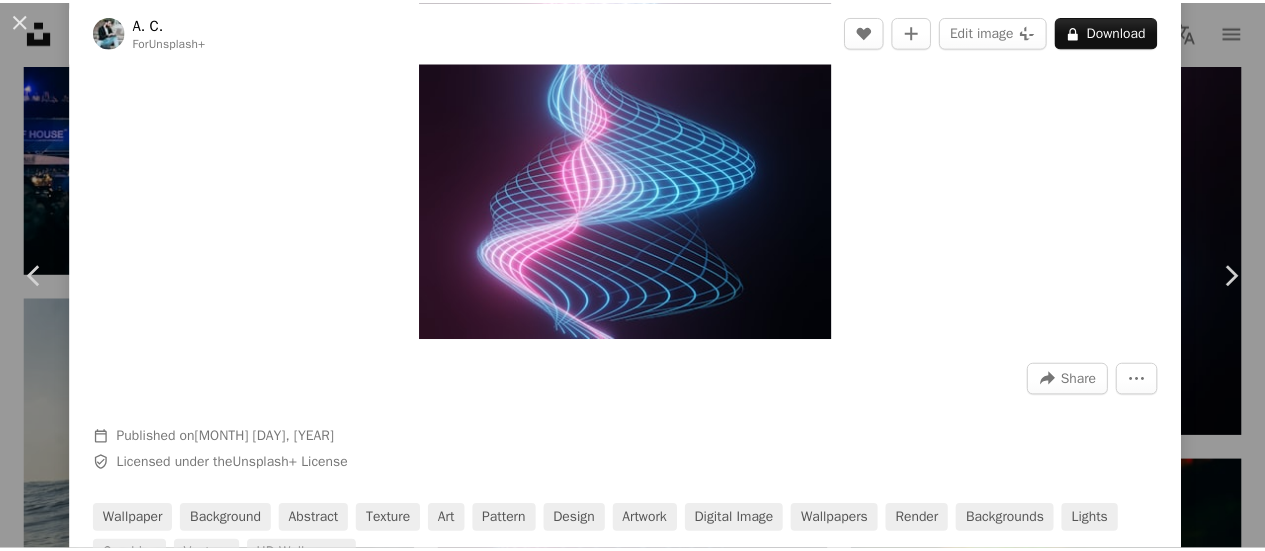 scroll, scrollTop: 735, scrollLeft: 0, axis: vertical 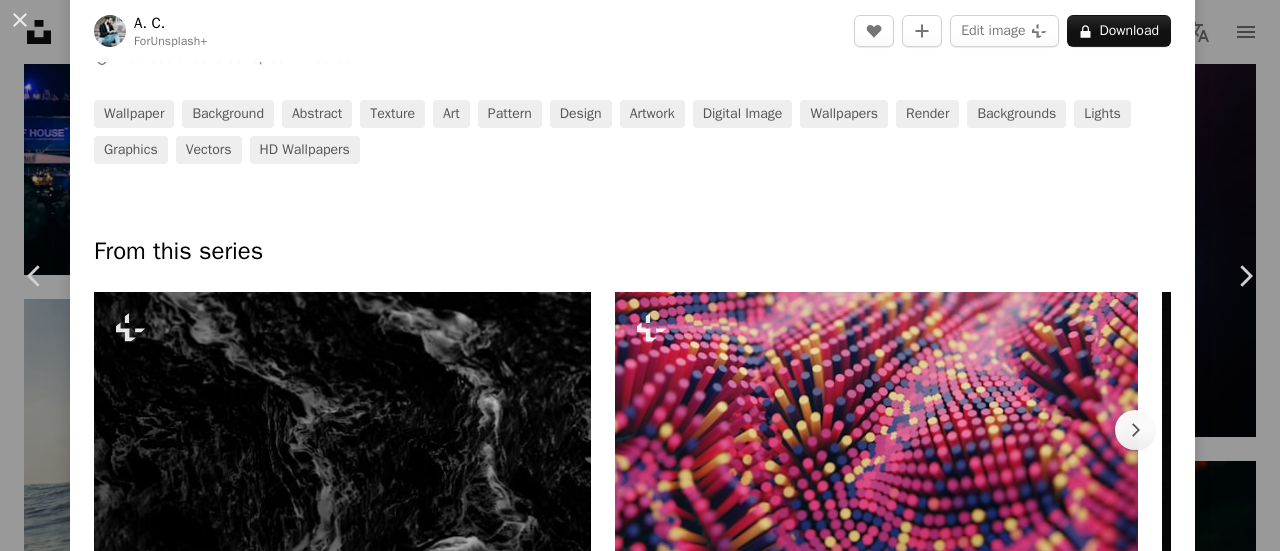 click on "An X shape Chevron left Chevron right With Squarespace, you can book clients, manage projects, and get paid. Get Started An X shape Close Say thanks! Give a shoutout to  [FIRST] [LAST]  on social or copy the text below to attribute. A URL sharing icon (chains) Facebook icon X (formerly Twitter) icon Pinterest icon An envelope Photo by  [FIRST] [LAST]  on  Unsplash
Copy content [FIRST] [LAST] Available for hire A heart A plus sign Edit image   Plus sign for Unsplash+ A lock   Download Zoom in A forward-right arrow Share More Actions Calendar outlined Published on  September 30, 2022 Safety Licensed under the  Unsplash+ License wallpaper background abstract texture art pattern design artwork digital image wallpapers render backgrounds lights graphics vectors HD Wallpapers From this series Chevron right Plus sign for Unsplash+ Plus sign for Unsplash+ Plus sign for Unsplash+ Plus sign for Unsplash+ Plus sign for Unsplash+ Plus sign for Unsplash+ Plus sign for Unsplash+ Plus sign for Unsplash+ Plus sign for Unsplash+ Plus sign for Unsplash+ Related images Plus sign for Unsplash+ A heart A plus sign A. C. For  Unsplash+ A lock   Download Plus sign for Unsplash+ A heart A plus sign A. C. For  Unsplash+ A lock   Download Plus sign for Unsplash+ A heart A plus sign A. C. For  Unsplash+ A lock   Download Plus sign for Unsplash+ A heart A plus sign A. C. For  A lock" at bounding box center (640, 275) 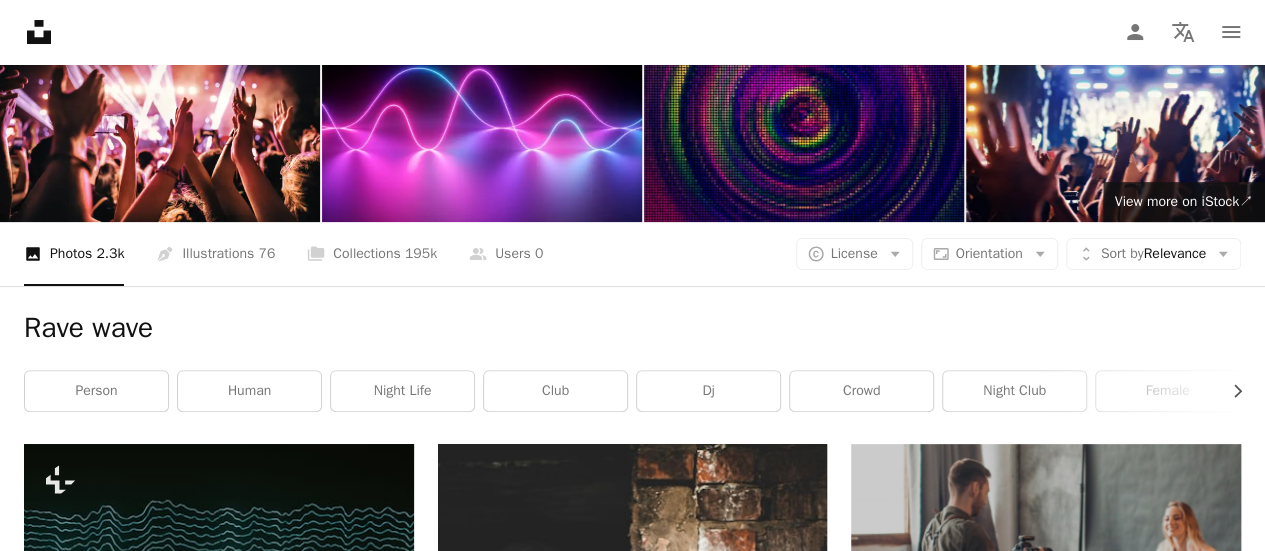 scroll, scrollTop: 0, scrollLeft: 0, axis: both 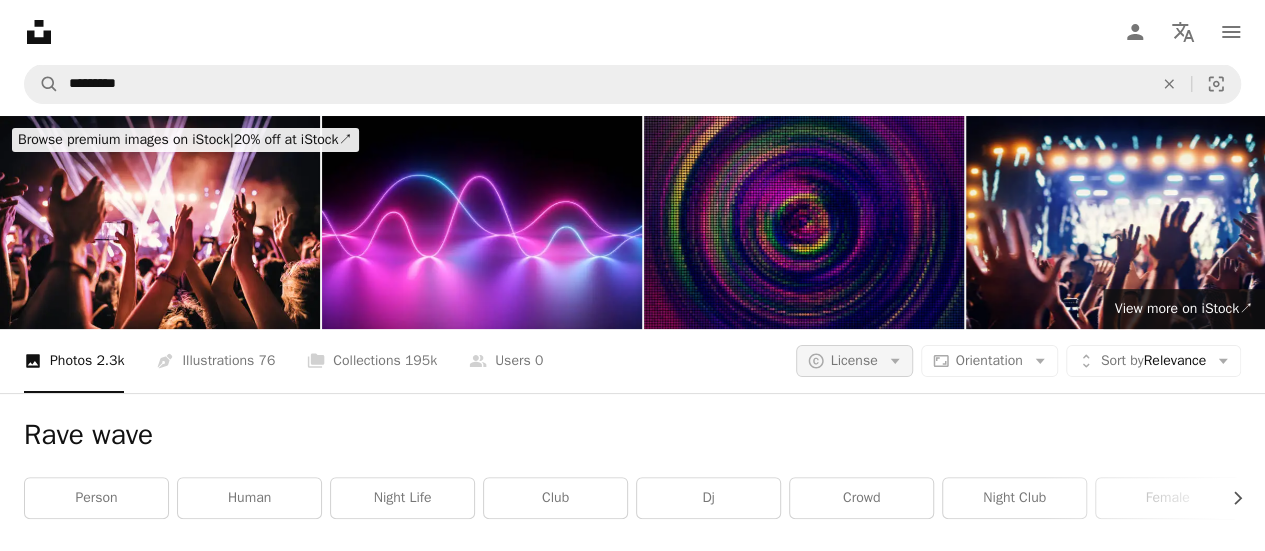 click on "A copyright icon © License Arrow down" at bounding box center (854, 361) 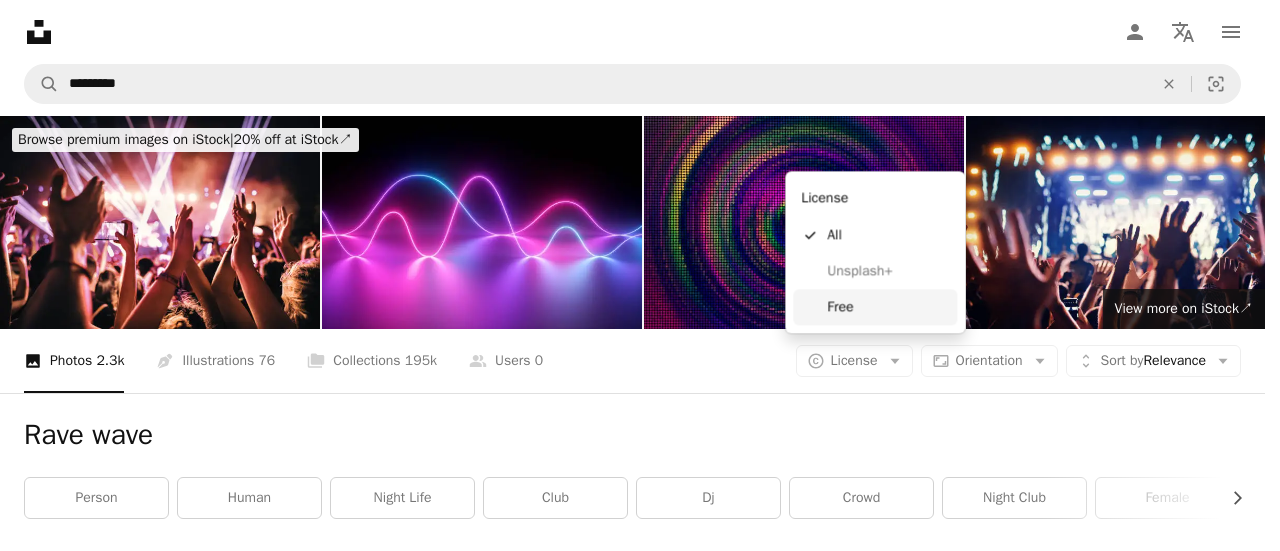 click on "Free" at bounding box center (888, 307) 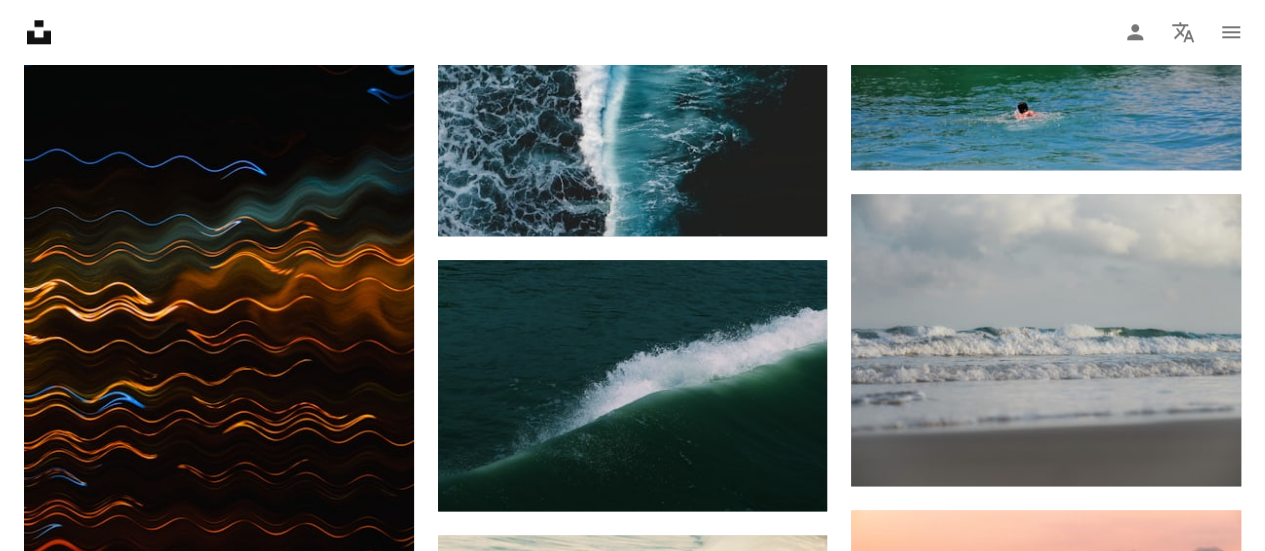 scroll, scrollTop: 0, scrollLeft: 0, axis: both 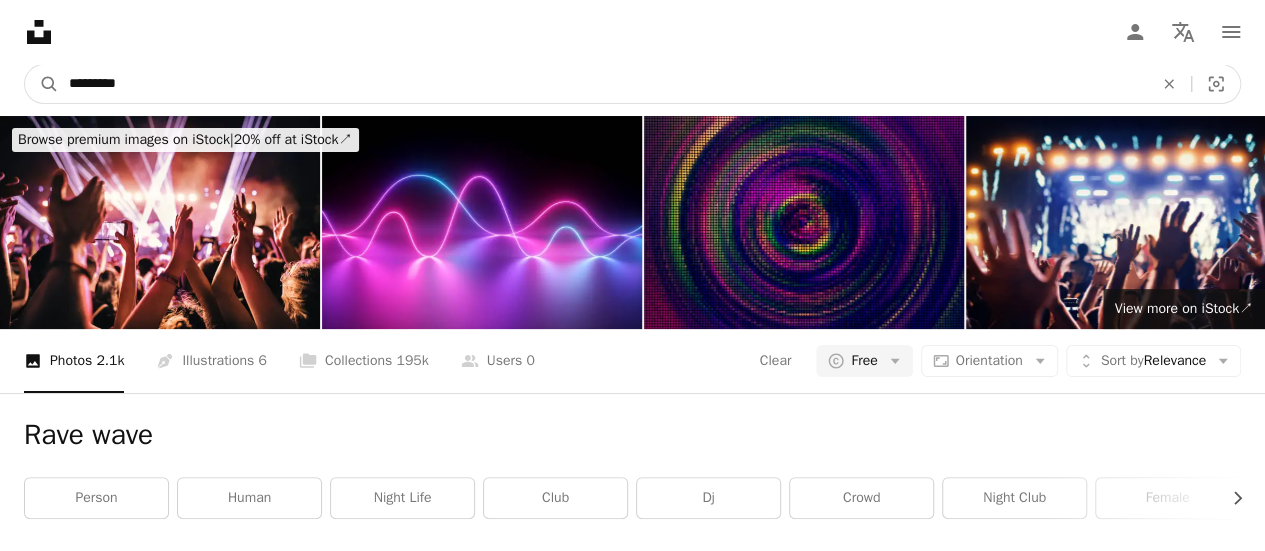 click on "*********" at bounding box center [603, 84] 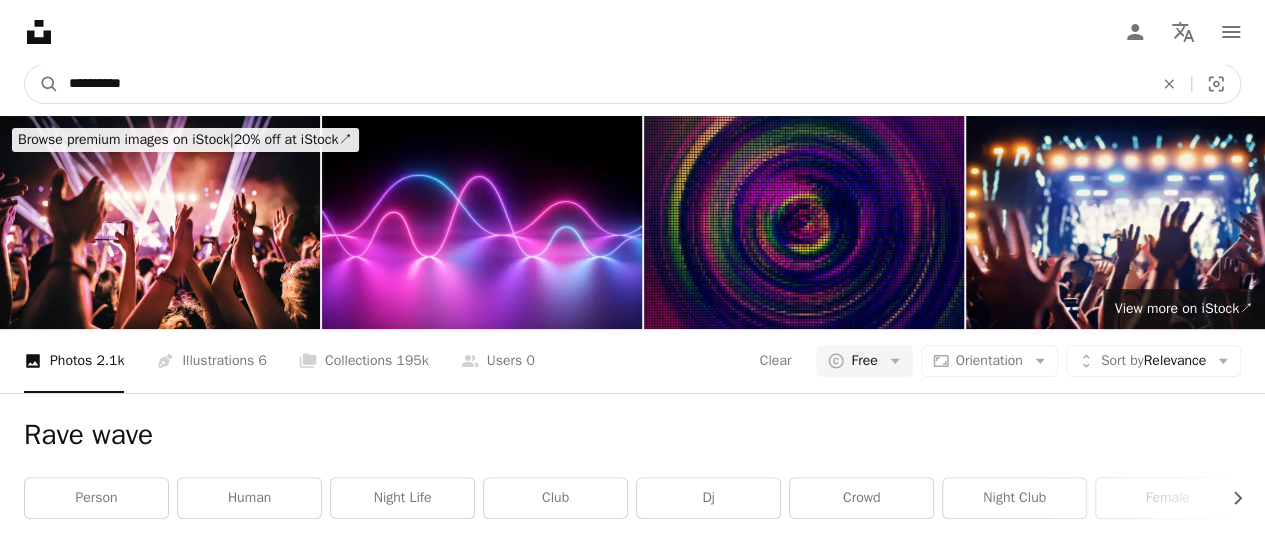 type on "**********" 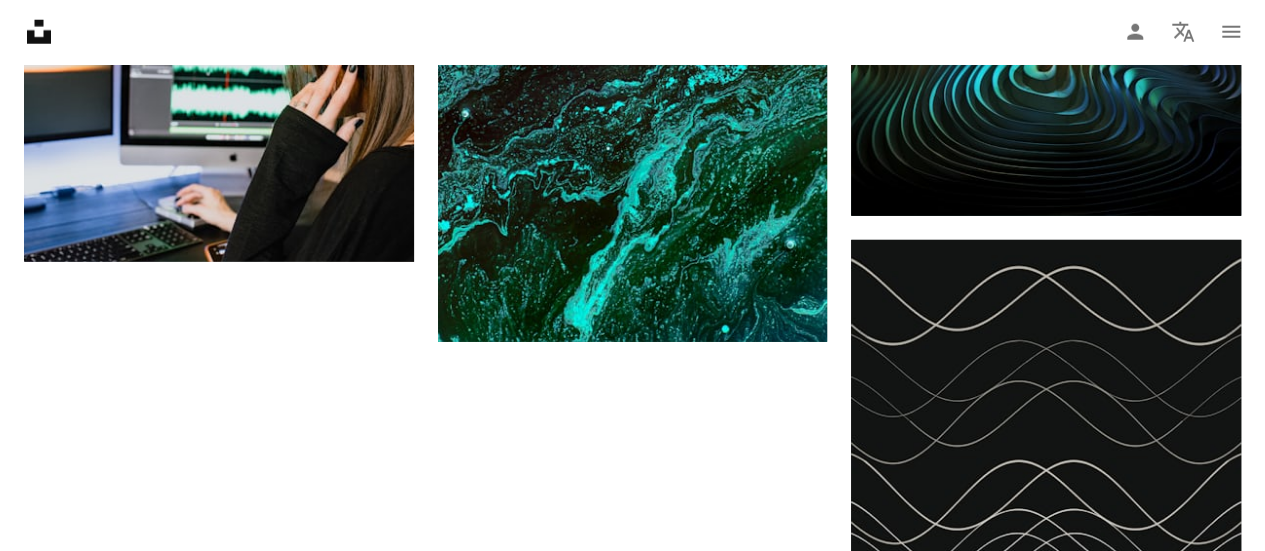 scroll, scrollTop: 2768, scrollLeft: 0, axis: vertical 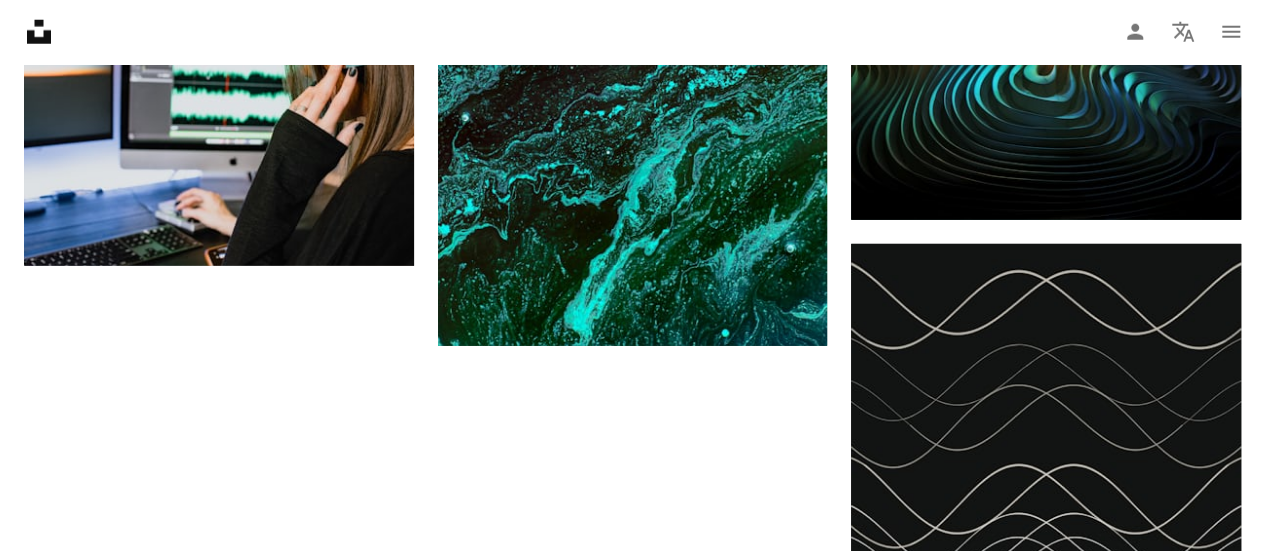 click on "Load more" at bounding box center [632, 844] 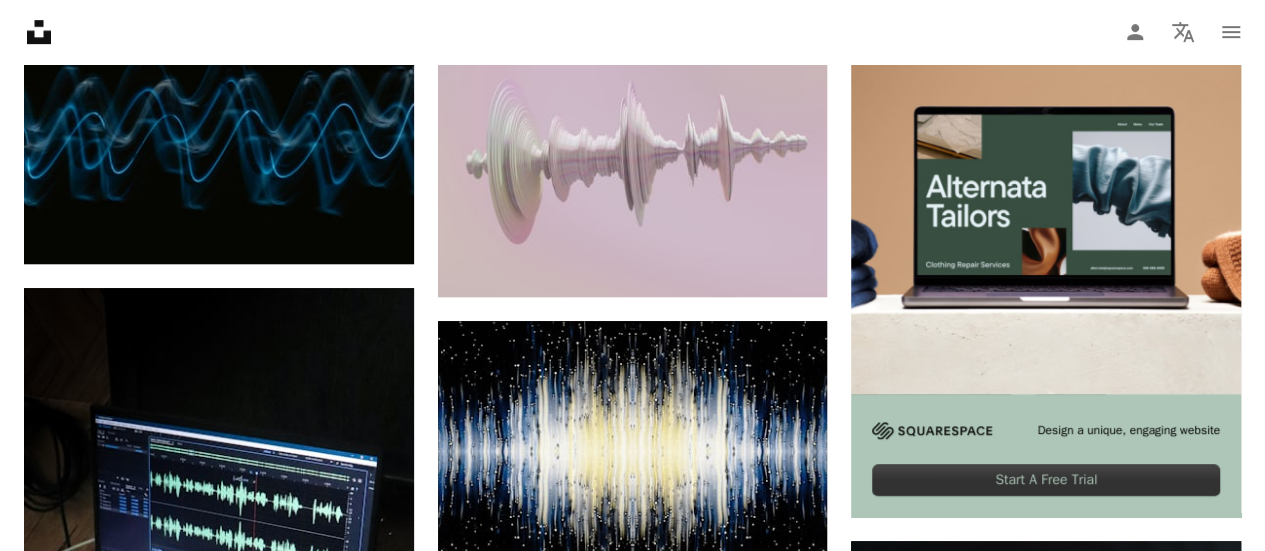 scroll, scrollTop: 0, scrollLeft: 0, axis: both 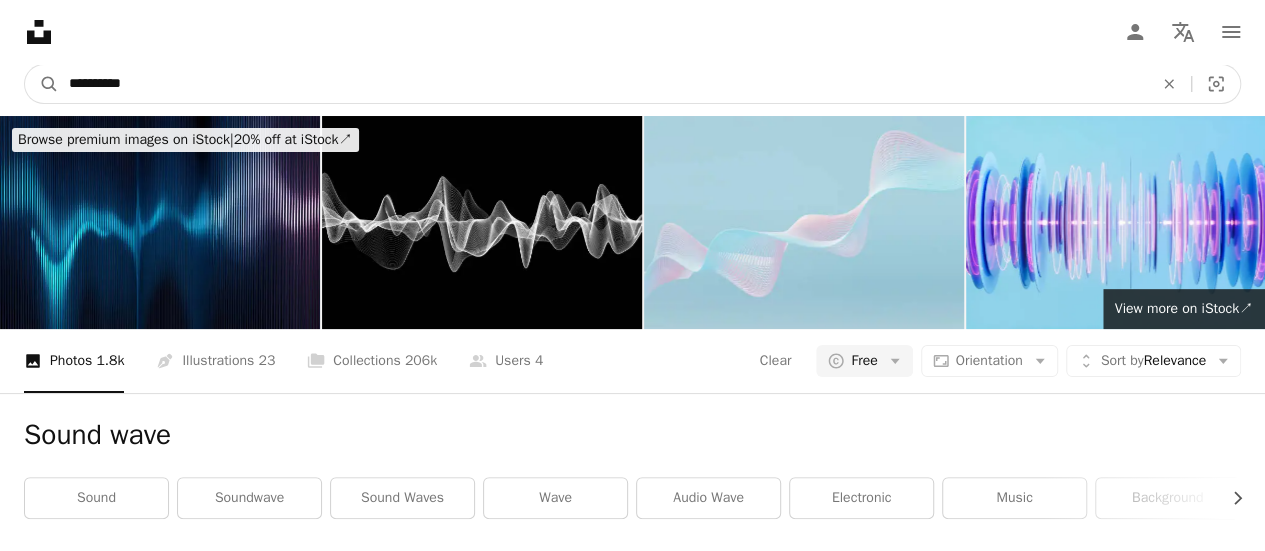 click on "**********" at bounding box center [603, 84] 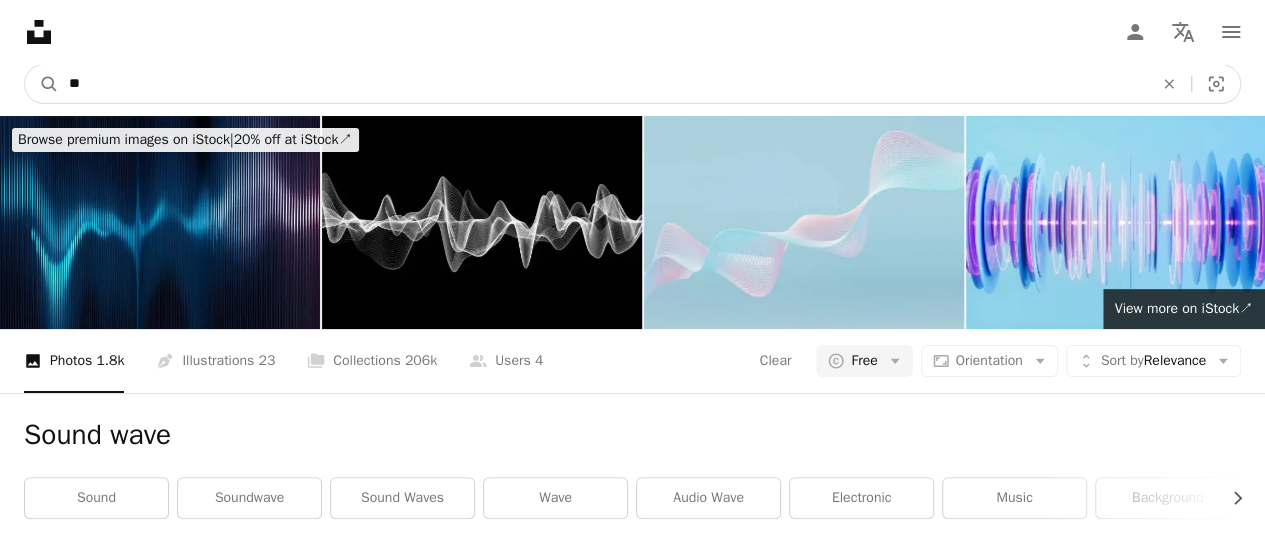 type on "*" 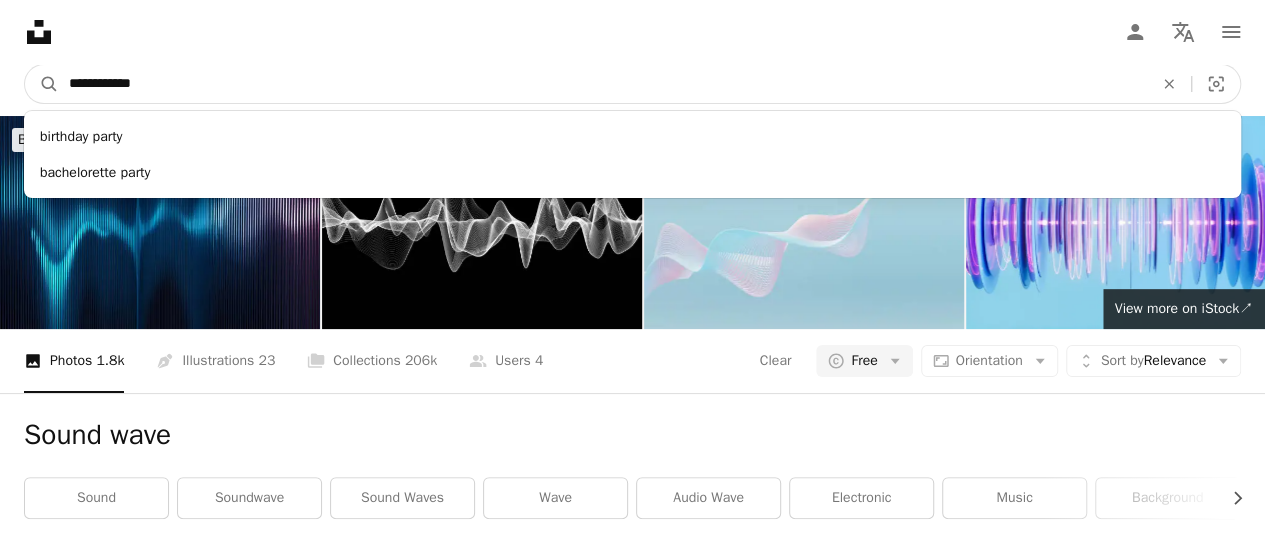 type on "**********" 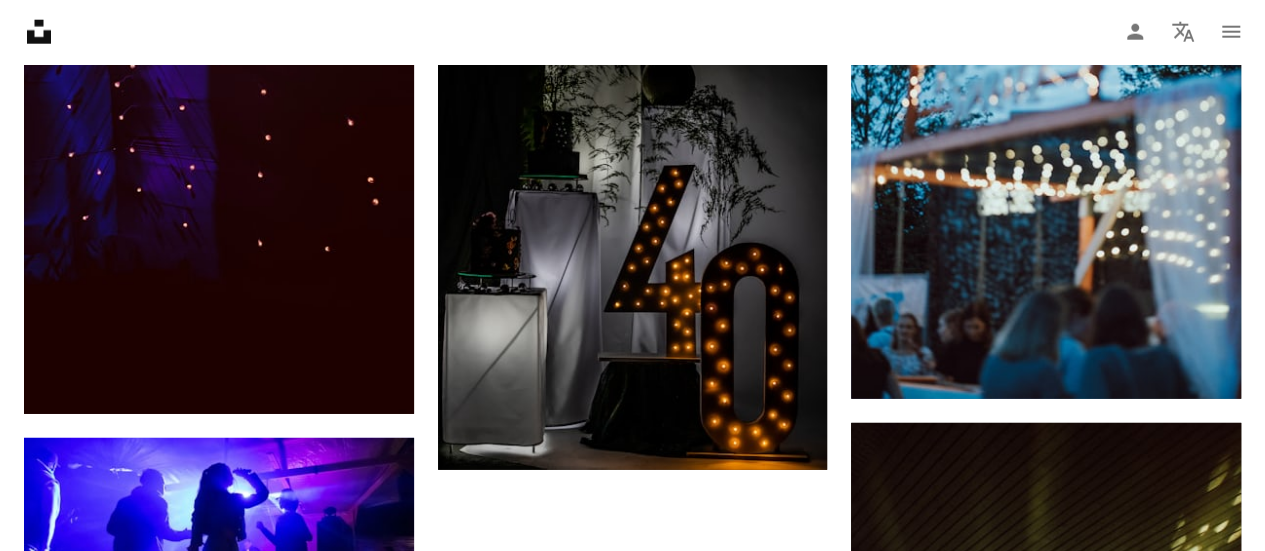 scroll, scrollTop: 2818, scrollLeft: 0, axis: vertical 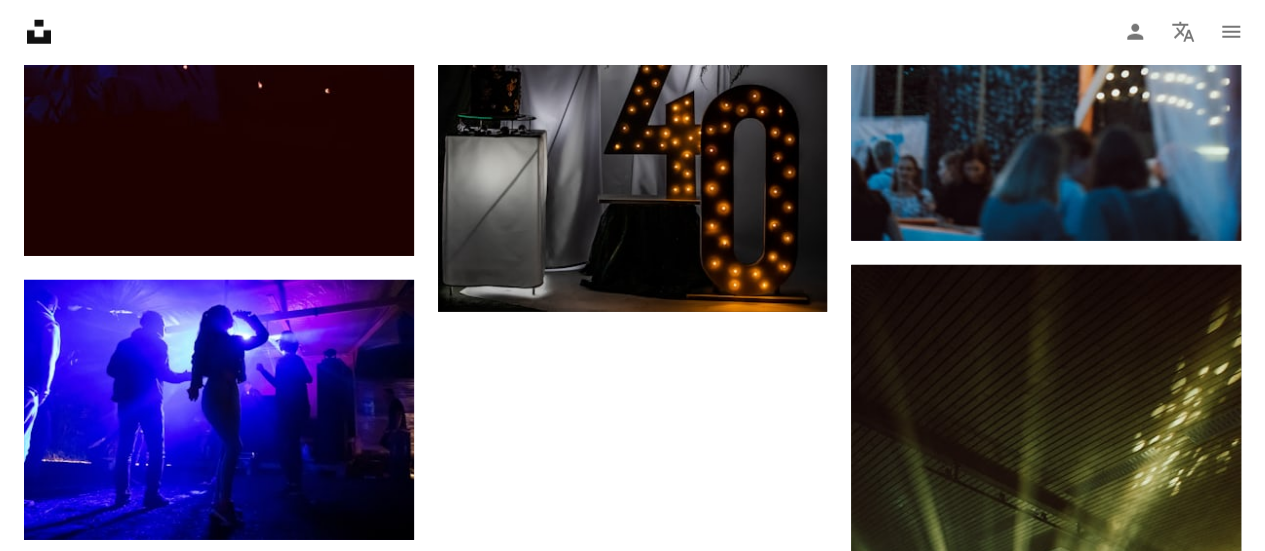 click on "Load more" at bounding box center [632, 929] 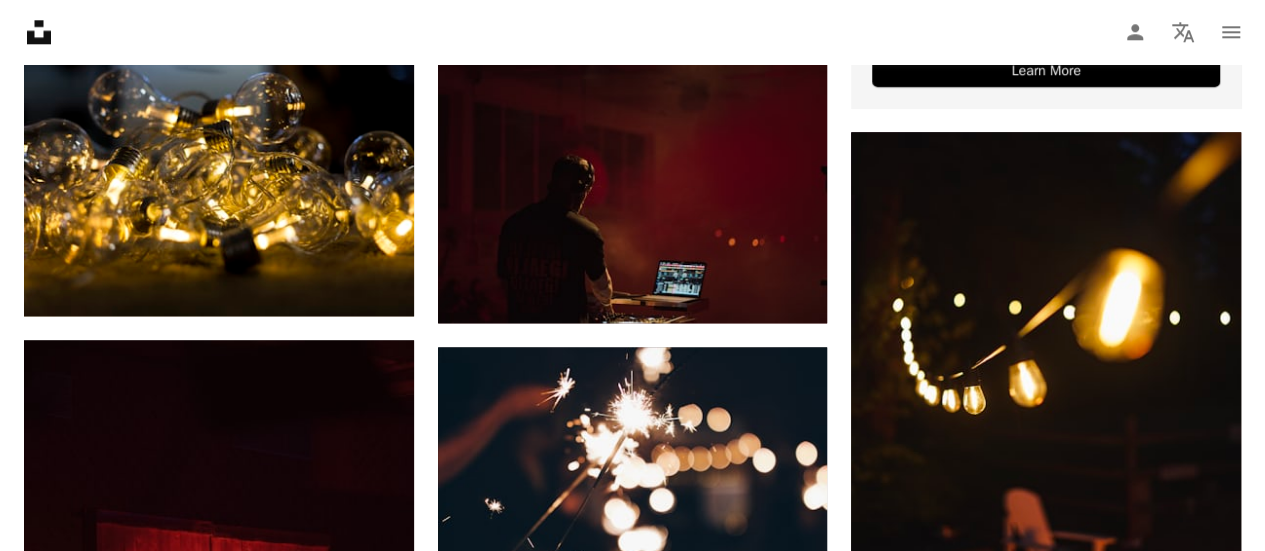scroll, scrollTop: 0, scrollLeft: 0, axis: both 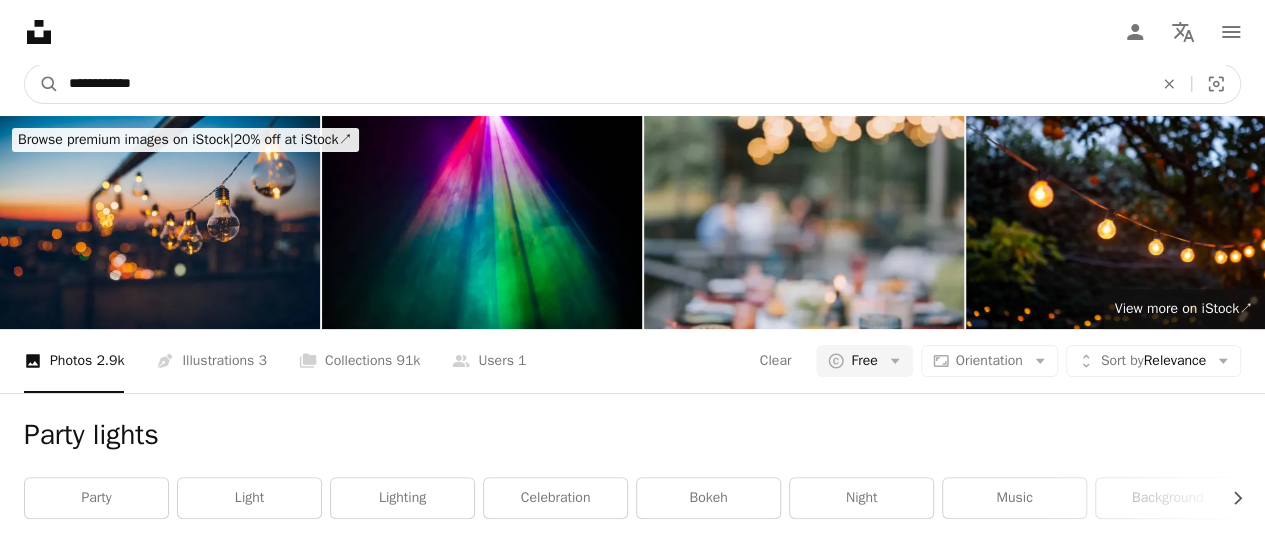 click on "**********" at bounding box center (603, 84) 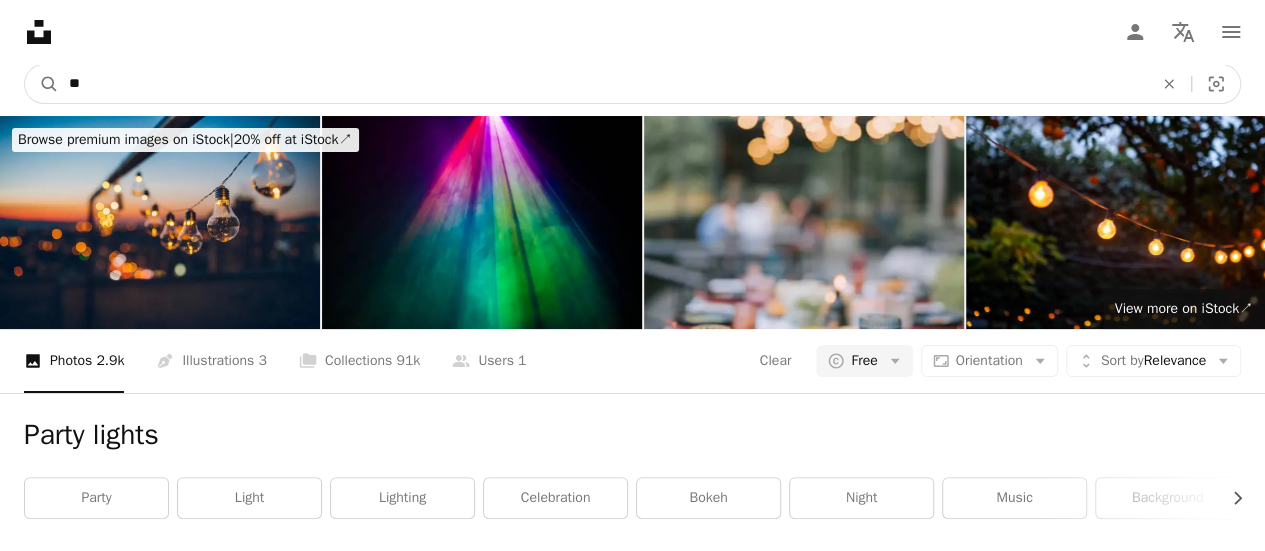 type on "*" 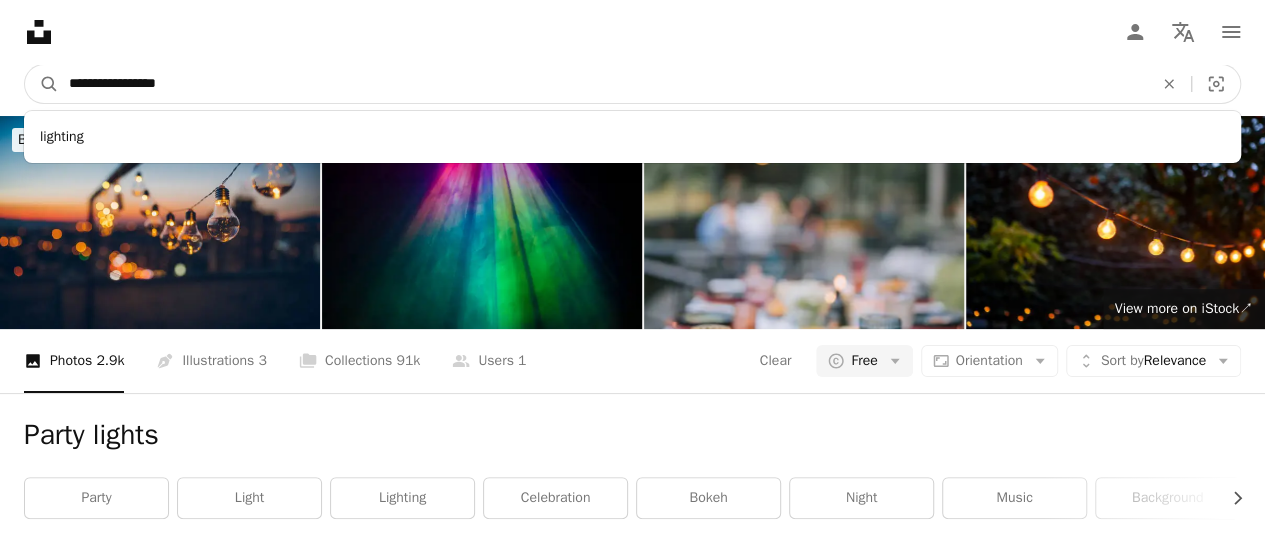 type on "**********" 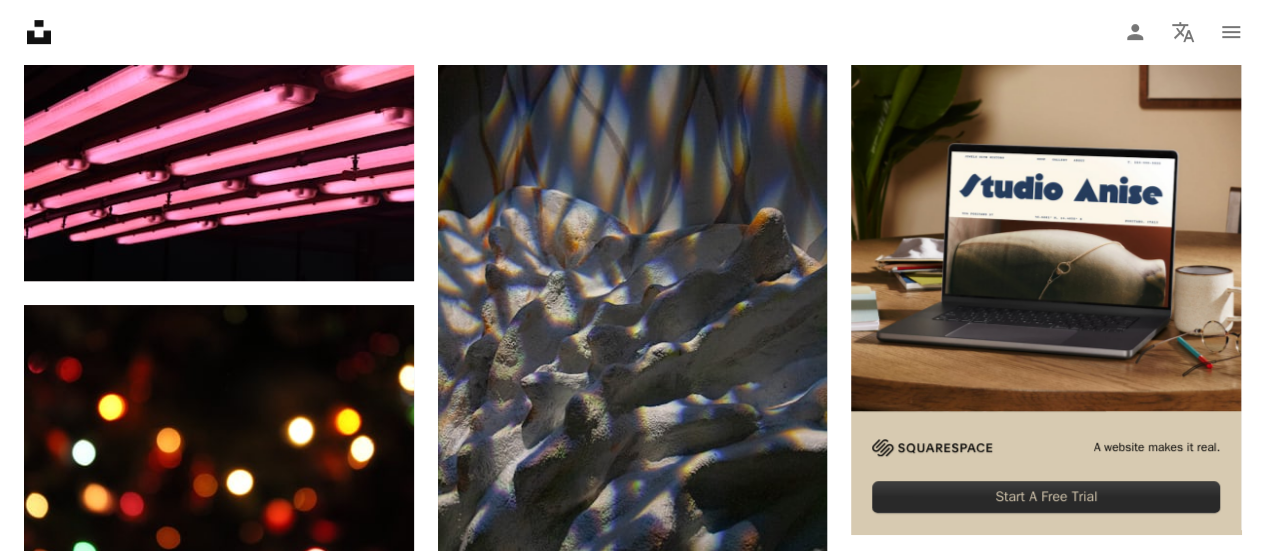 scroll, scrollTop: 0, scrollLeft: 0, axis: both 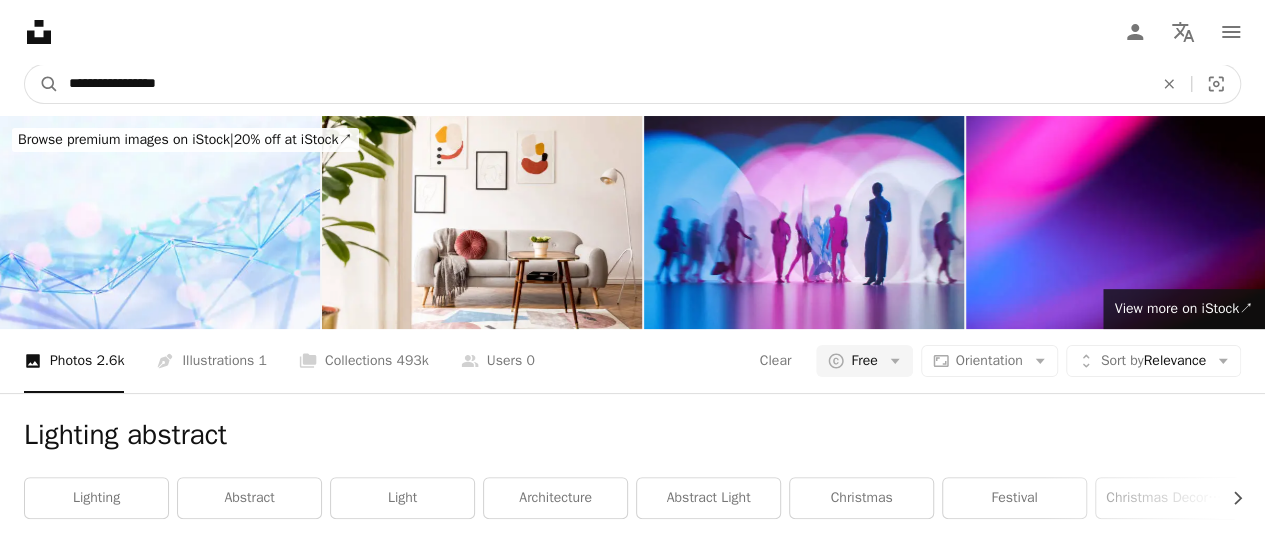 drag, startPoint x: 115, startPoint y: 89, endPoint x: 0, endPoint y: 122, distance: 119.64113 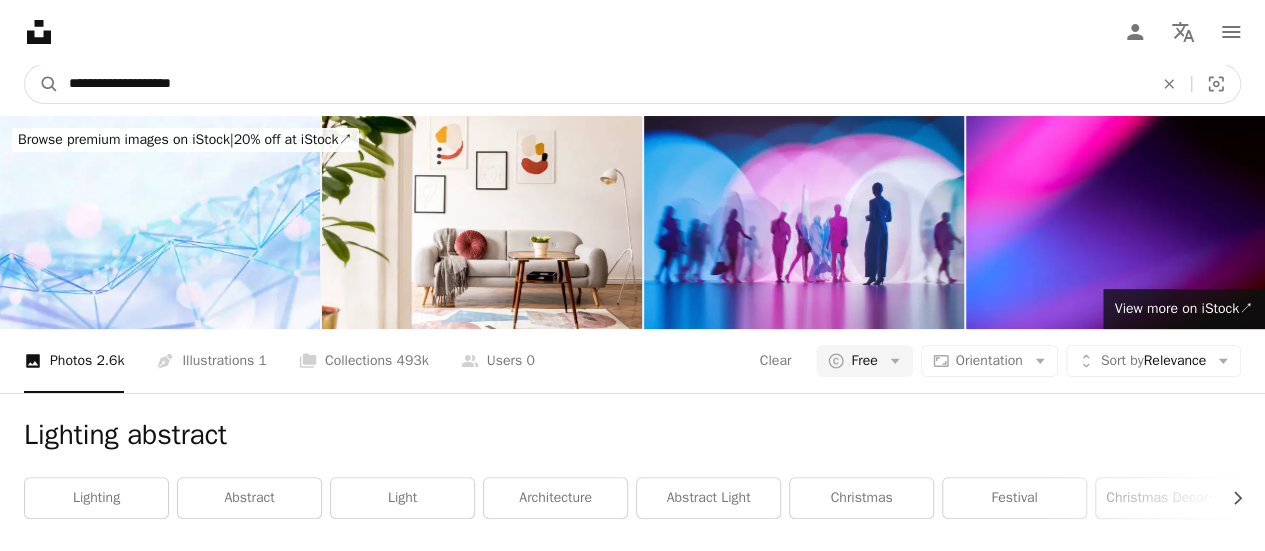 type on "**********" 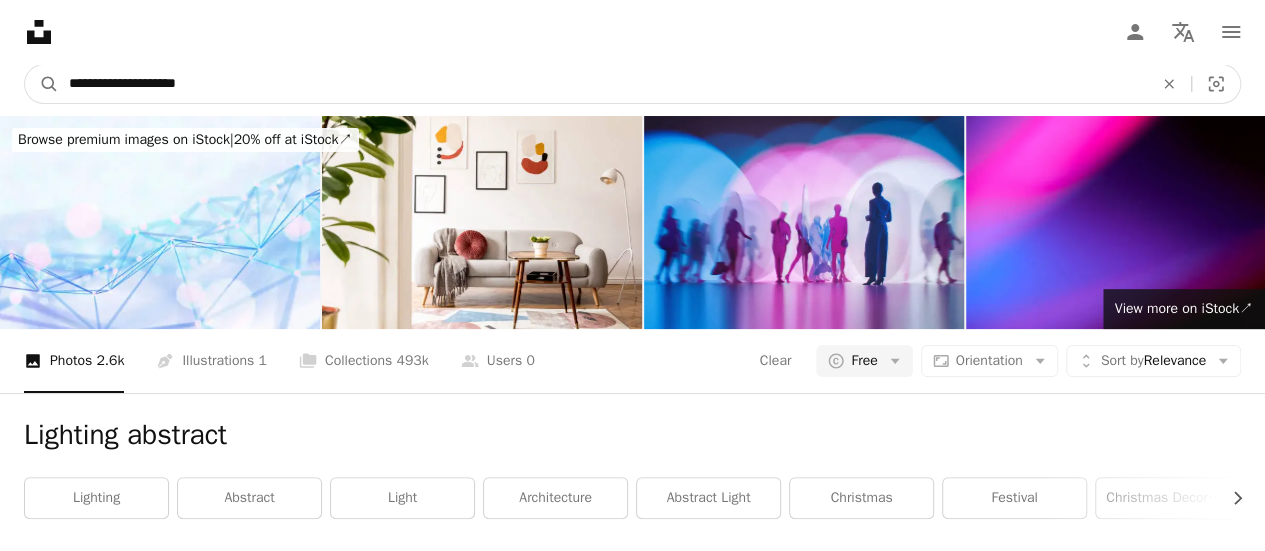 click on "A magnifying glass" at bounding box center (42, 84) 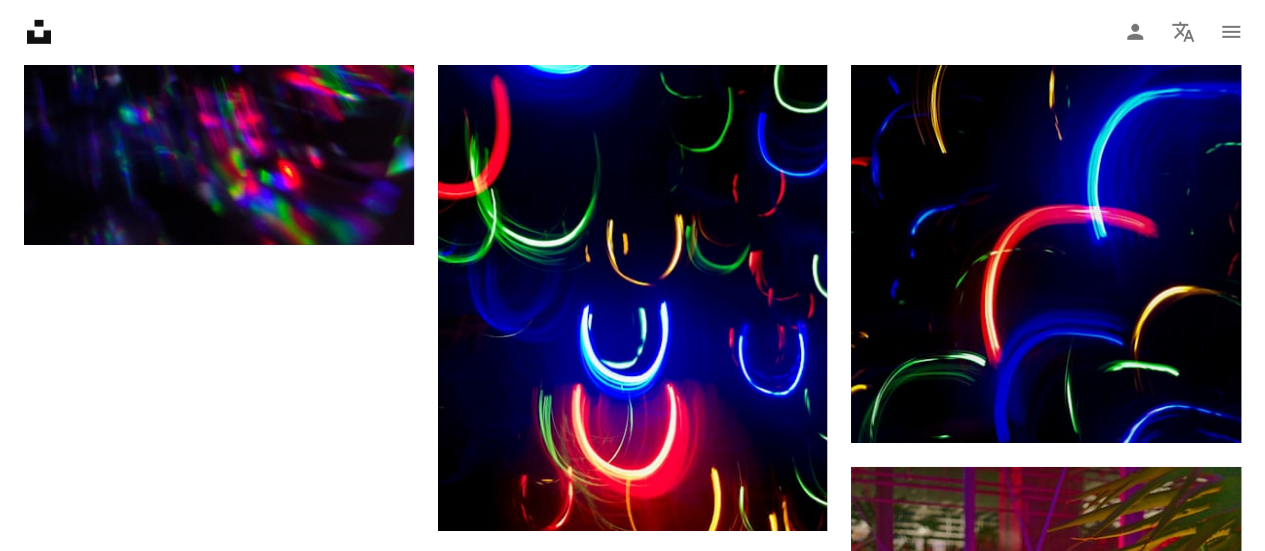 scroll, scrollTop: 3283, scrollLeft: 0, axis: vertical 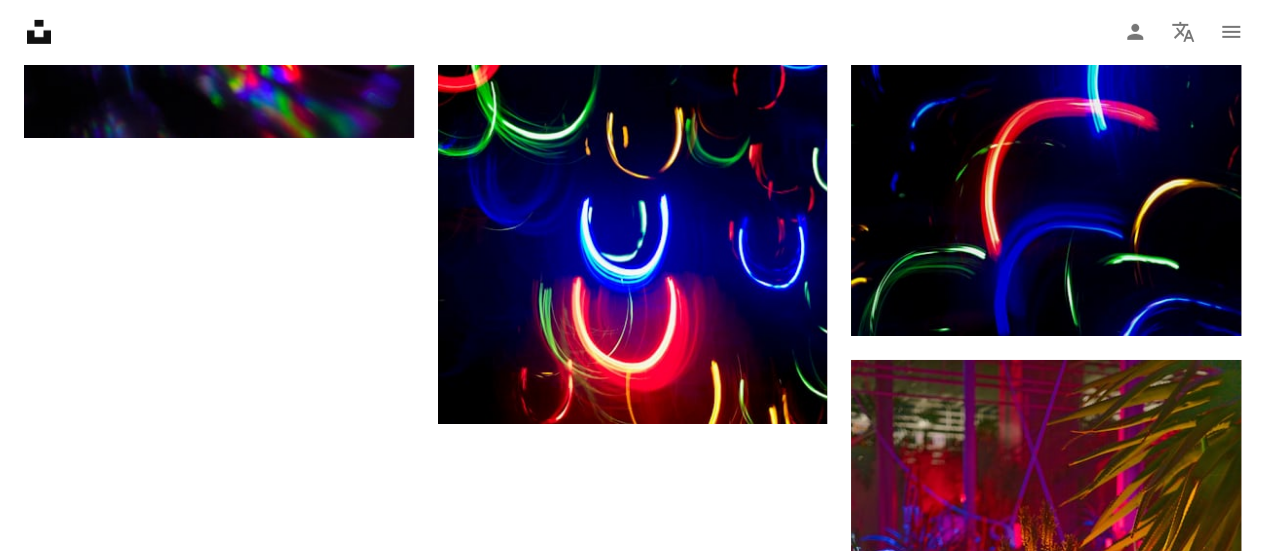 click on "Load more" at bounding box center [632, 1024] 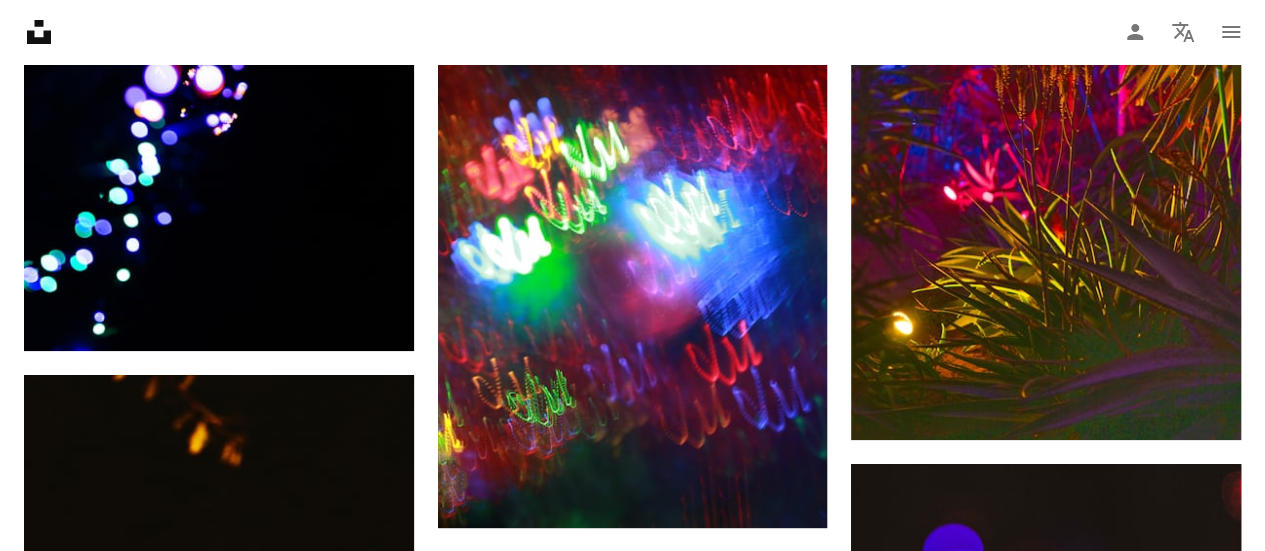 scroll, scrollTop: 3901, scrollLeft: 0, axis: vertical 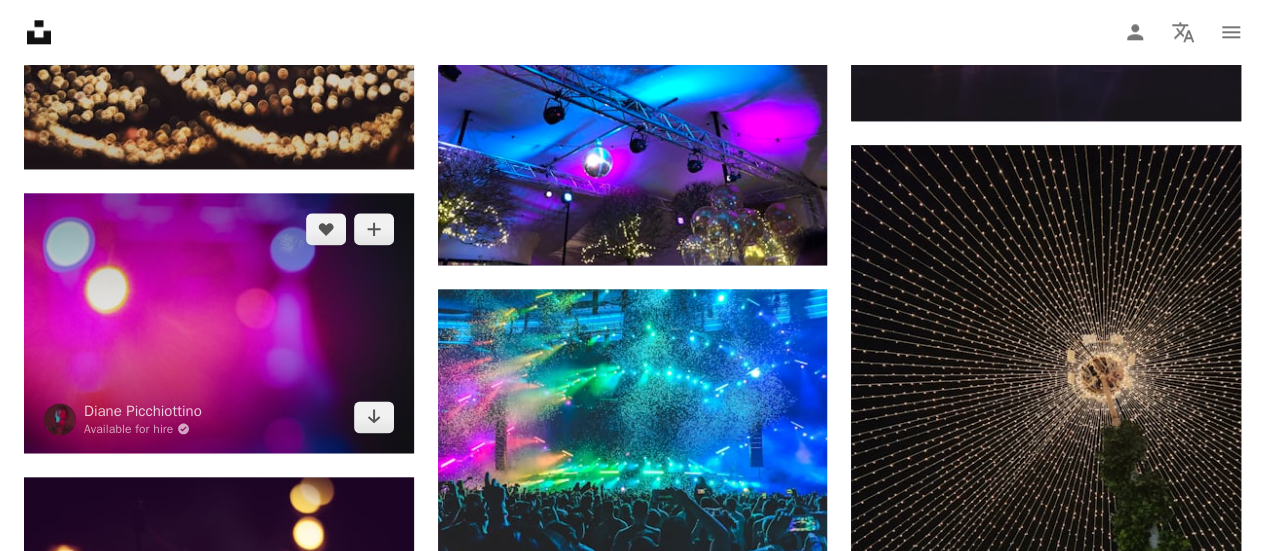click at bounding box center [219, 323] 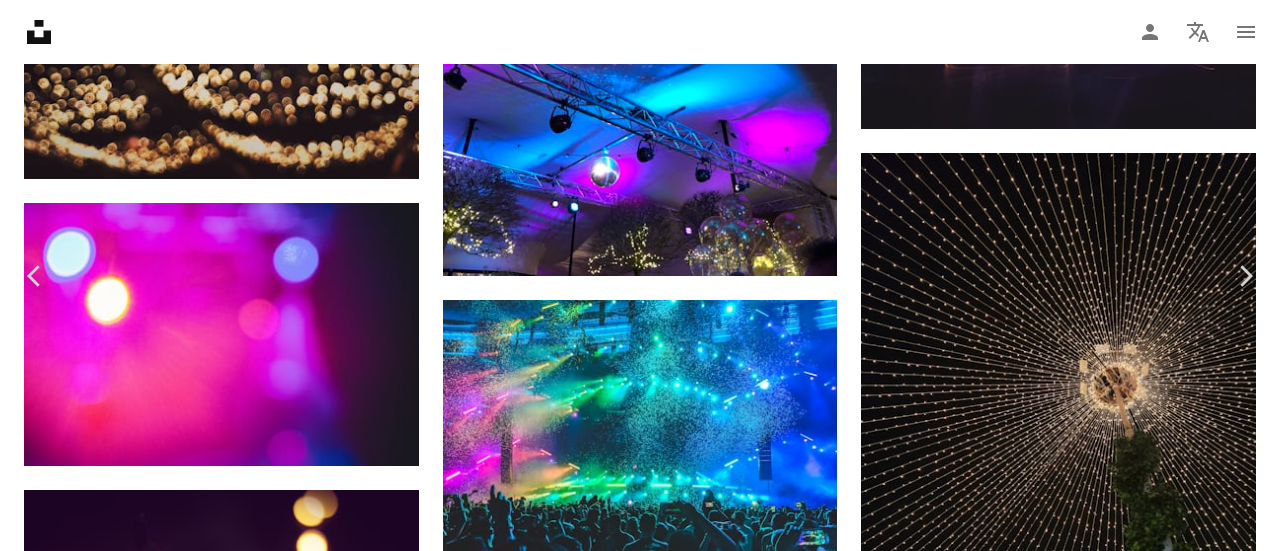 scroll, scrollTop: 2798, scrollLeft: 0, axis: vertical 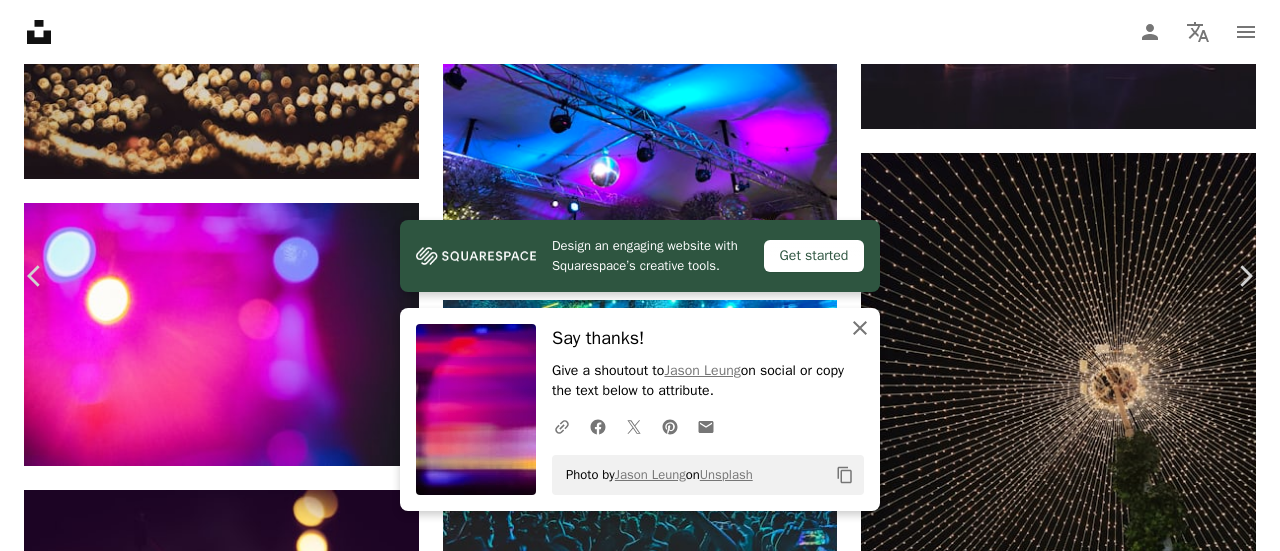 click on "An X shape" 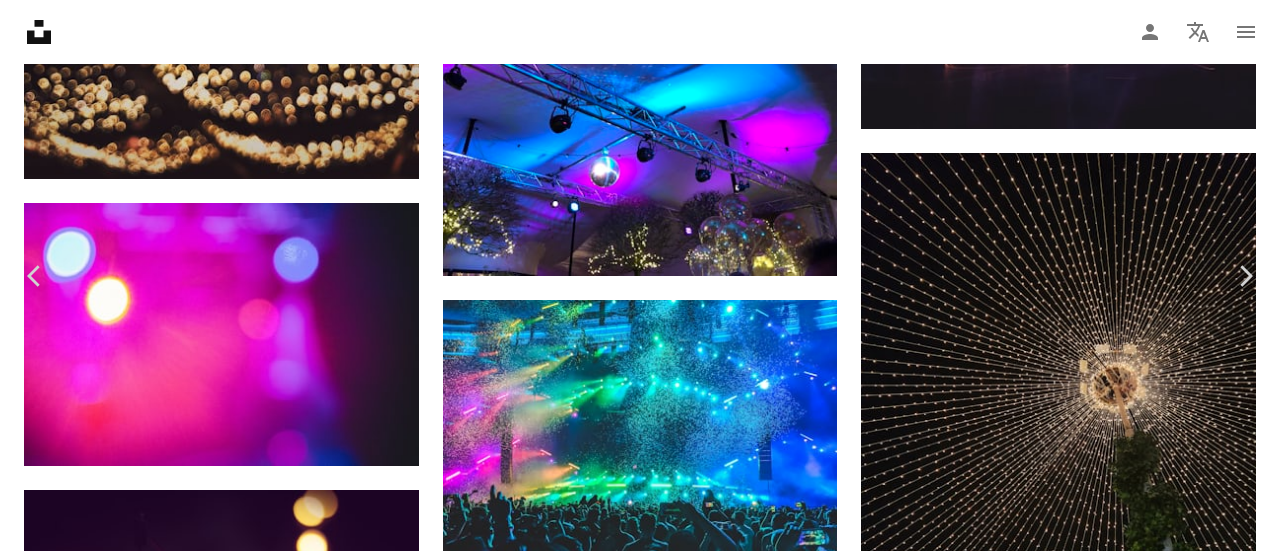 click on "An X shape Chevron left Chevron right [FIRST] [LAST] Available for hire A checkmark inside of a circle A heart A plus sign Edit image   Plus sign for Unsplash+ Download free Chevron down Zoom in Views 4,155 Downloads 27 A forward-right arrow Share Info icon Info More Actions Calendar outlined Published on  December 28, 2023 Camera Canon, EOS R5 Safety Free to use under the  Unsplash License light purple lighting stage electronics club night club led magenta Free stock photos Browse premium related images on iStock  |  Save 20% with code UNSPLASH20 View more on iStock  ↗ Related images A heart A plus sign [FIRST] [LAST] Arrow pointing down A heart A plus sign [FIRST] [LAST] Arrow pointing down Plus sign for Unsplash+ A heart A plus sign [FIRST] [LAST] For  Unsplash+ A lock   Download A heart A plus sign [FIRST] [LAST] Arrow pointing down A heart A plus sign [FIRST] [LAST] Available for hire A checkmark inside of a circle Arrow pointing down Plus sign for Unsplash+ A heart A plus sign Getty Images For  Unsplash+" at bounding box center [640, 13882] 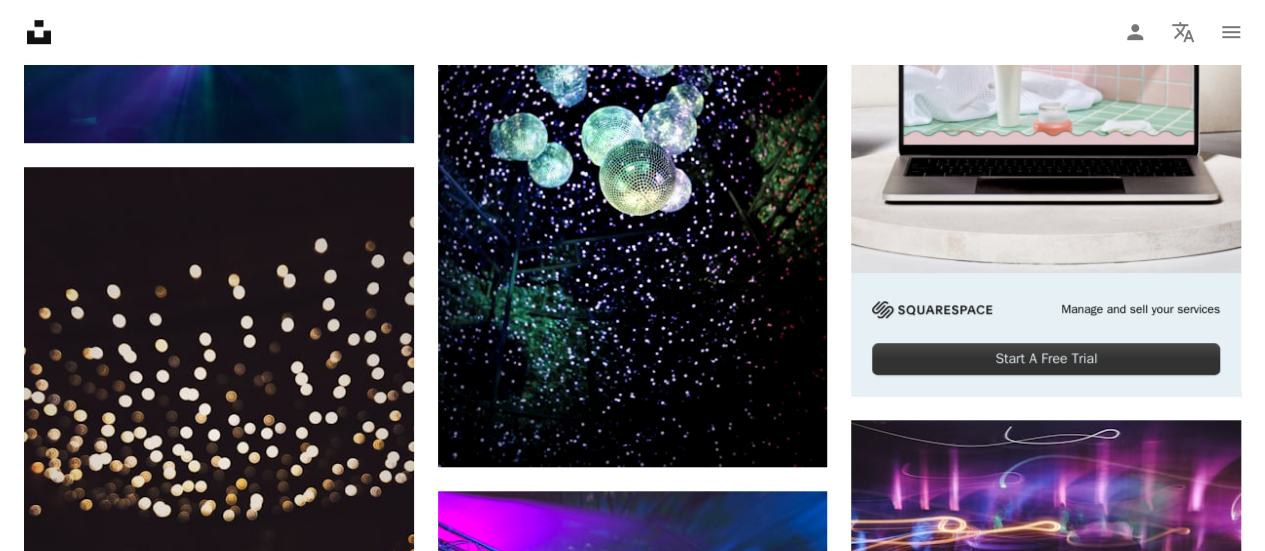 scroll, scrollTop: 0, scrollLeft: 0, axis: both 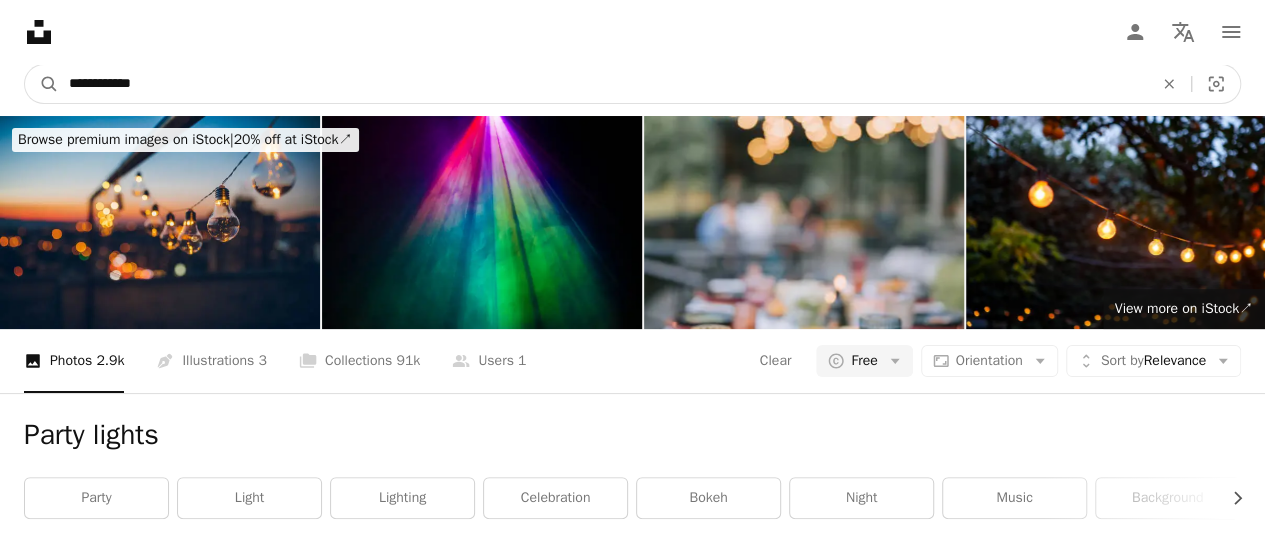 click on "**********" at bounding box center (603, 84) 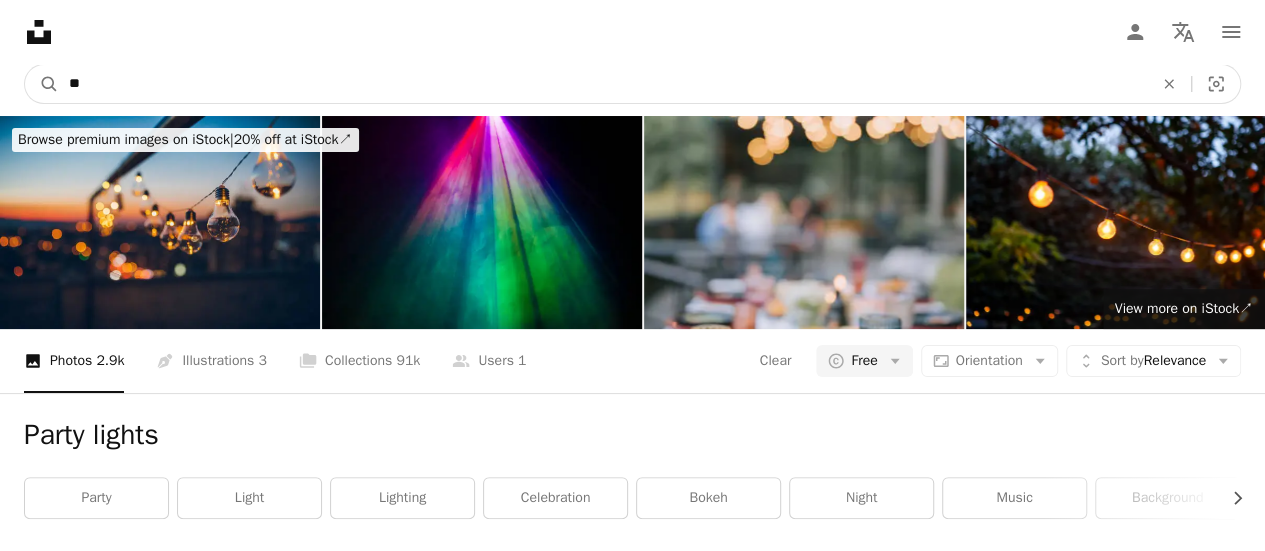 type on "*" 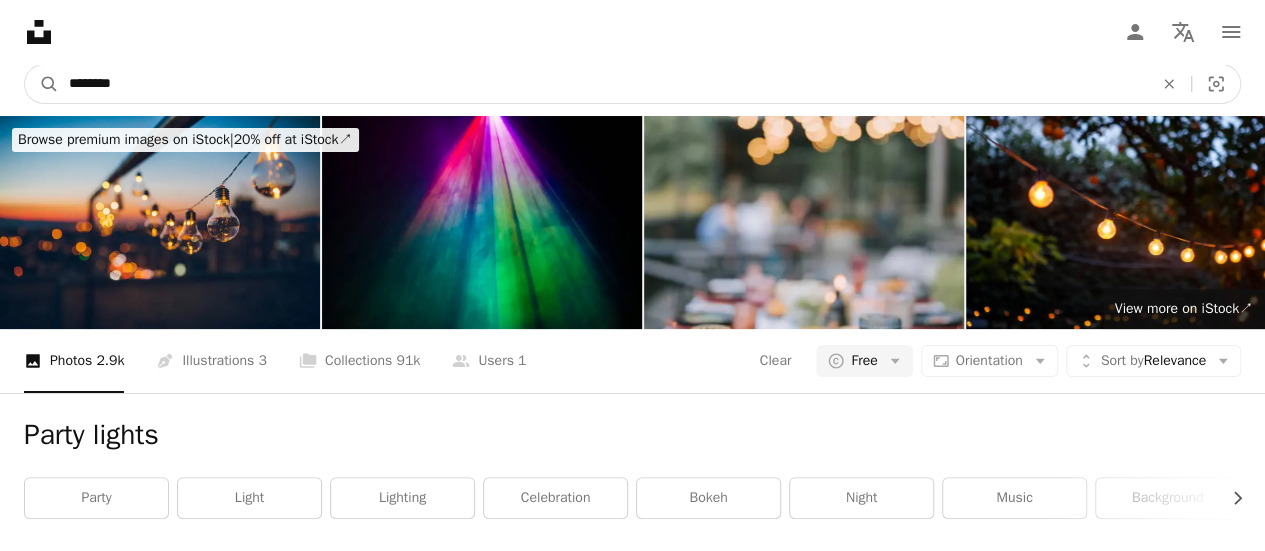 type on "********" 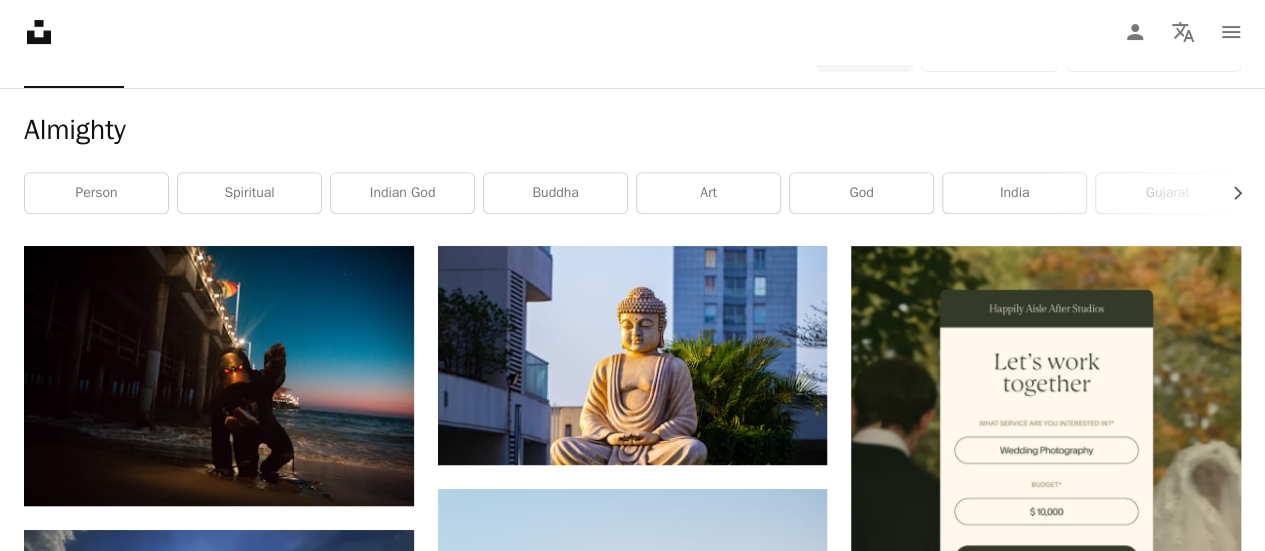 scroll, scrollTop: 0, scrollLeft: 0, axis: both 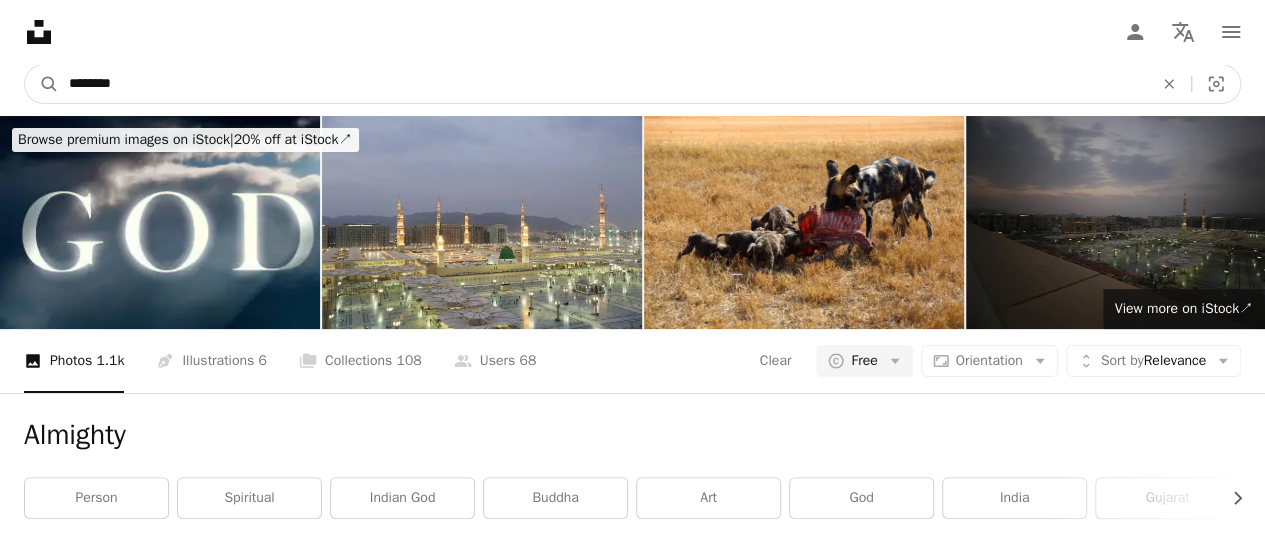 click on "********" at bounding box center [603, 84] 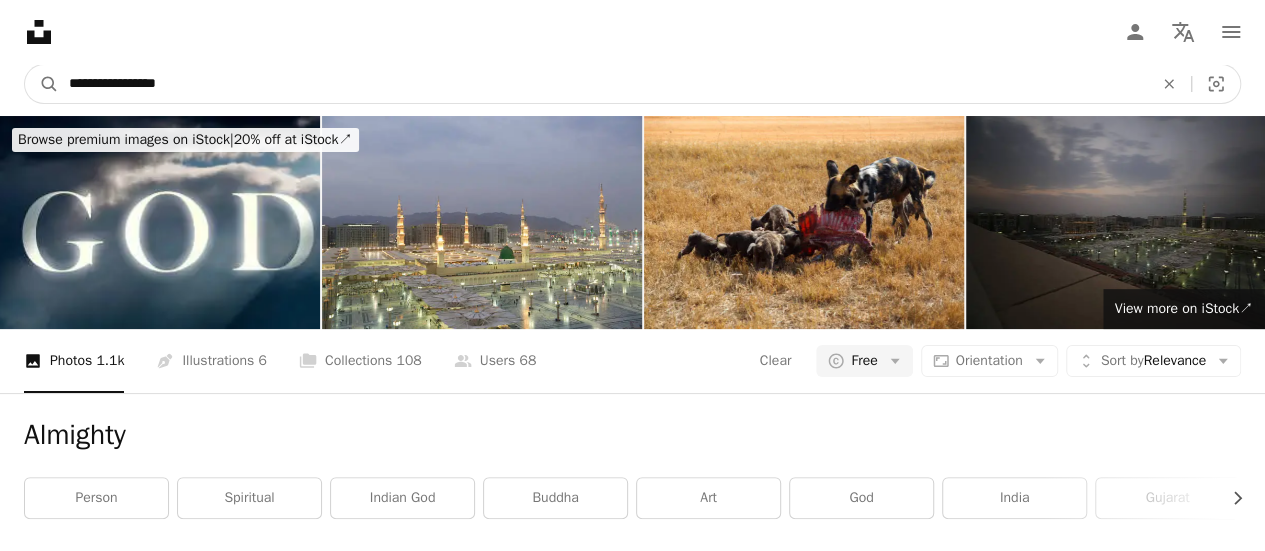 type on "**********" 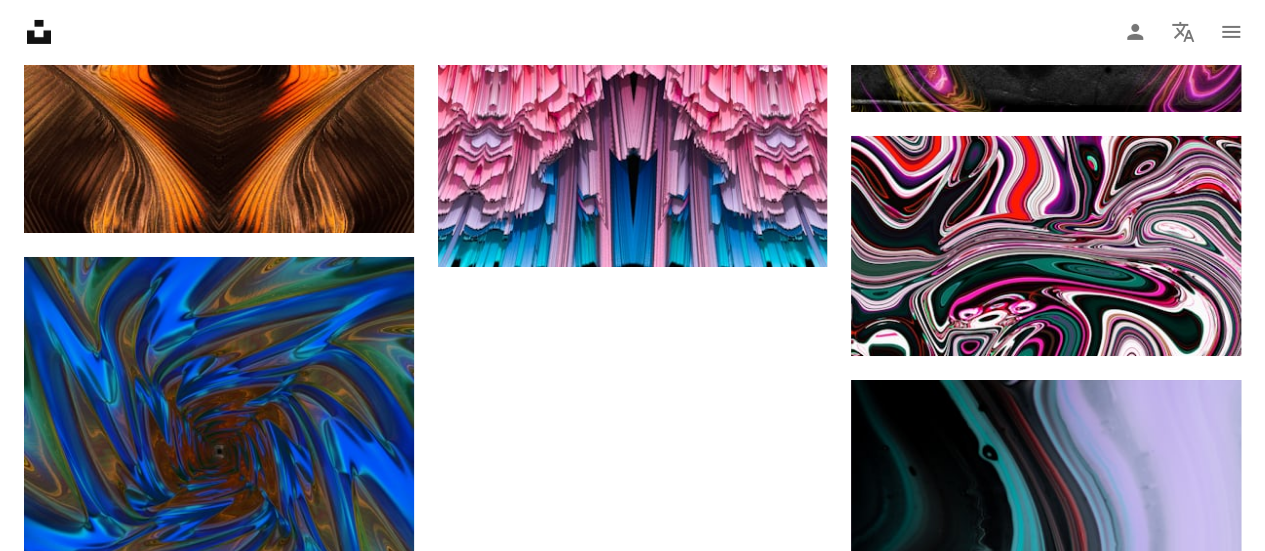 scroll, scrollTop: 3509, scrollLeft: 0, axis: vertical 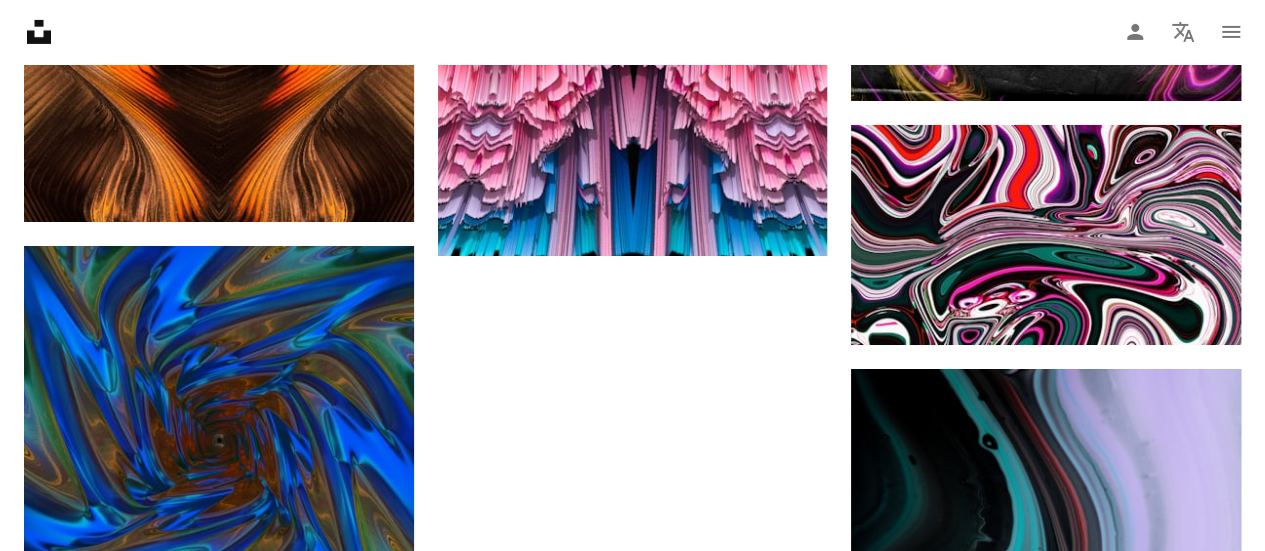 click on "Load more" at bounding box center [632, 1033] 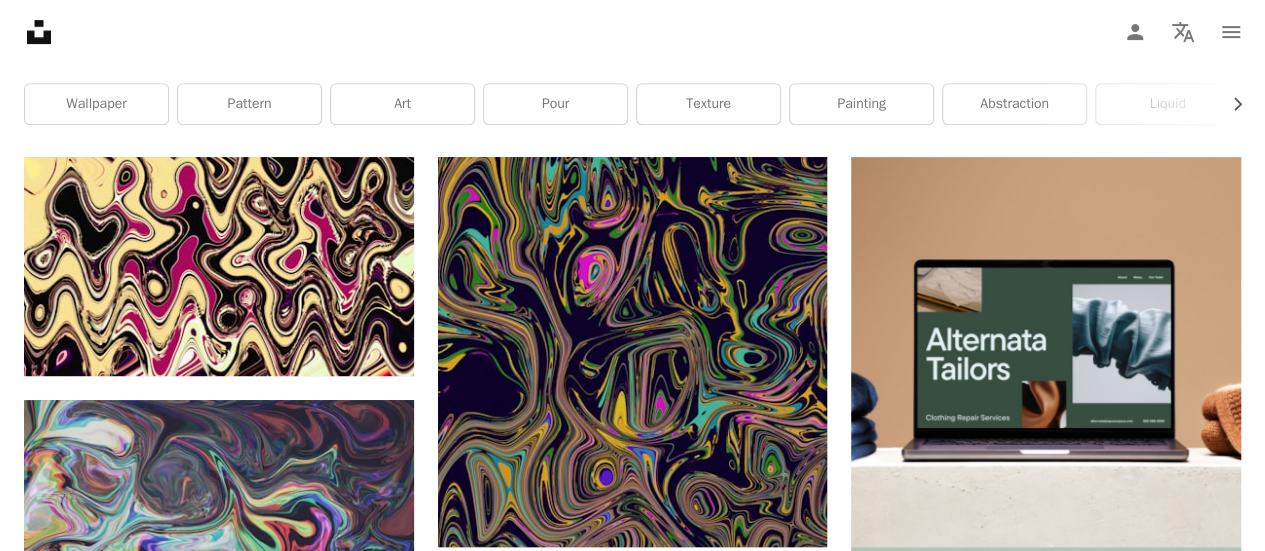 scroll, scrollTop: 0, scrollLeft: 0, axis: both 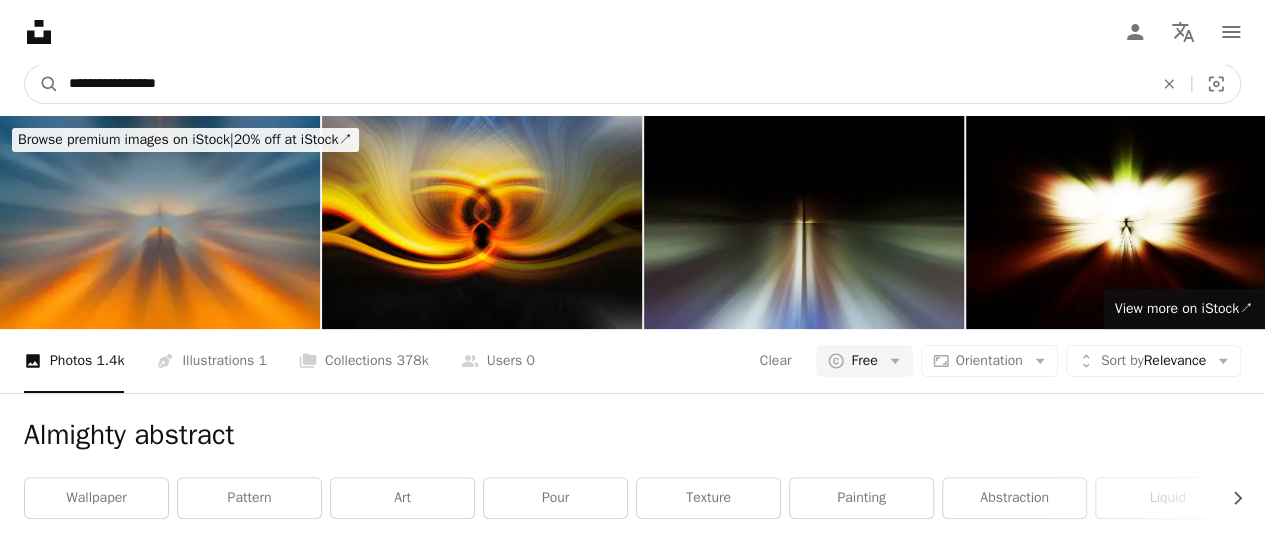 click on "**********" at bounding box center [603, 84] 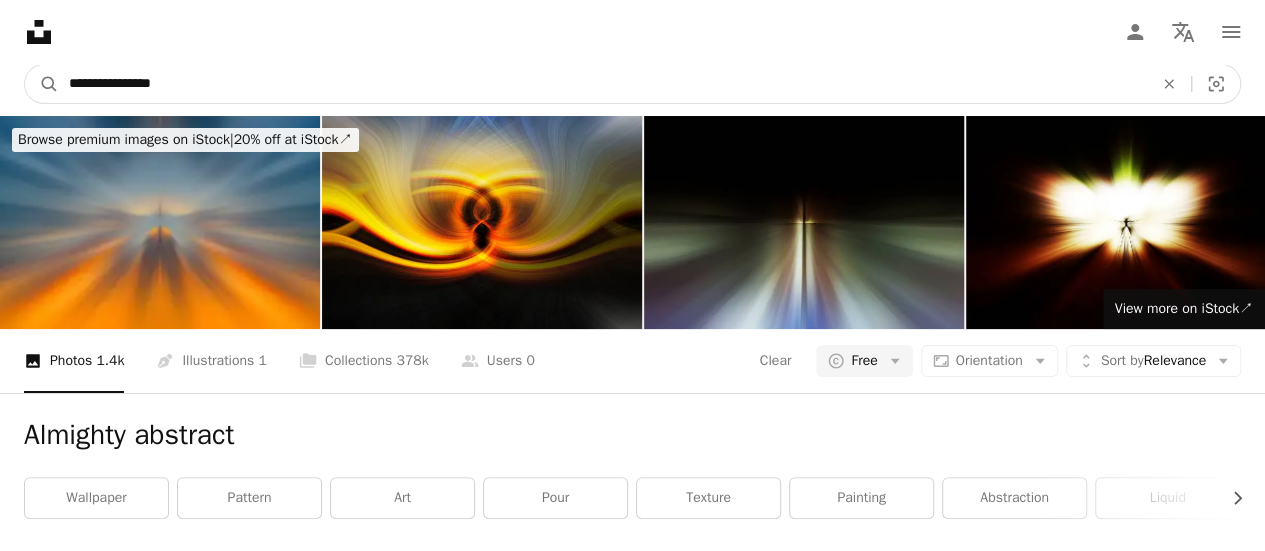 type on "**********" 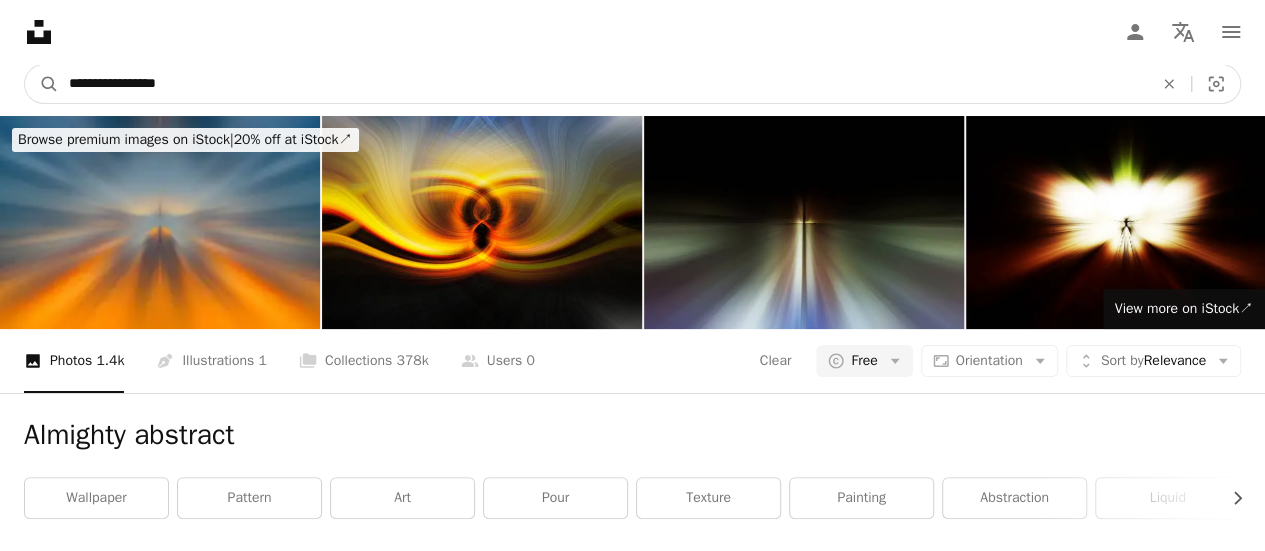 click on "A magnifying glass" at bounding box center (42, 84) 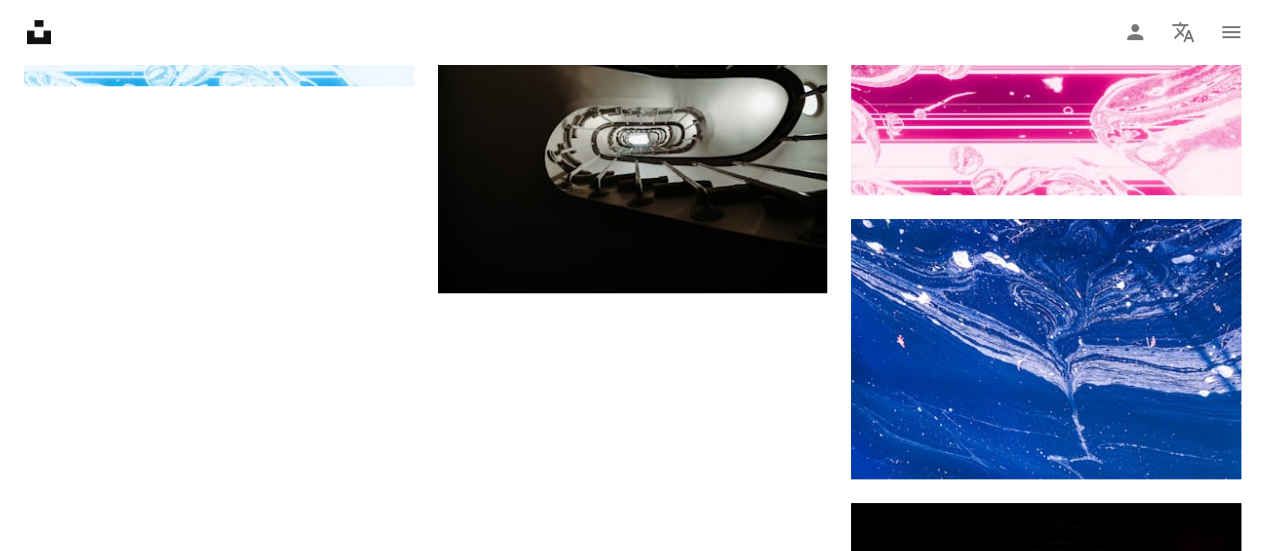 scroll, scrollTop: 4362, scrollLeft: 0, axis: vertical 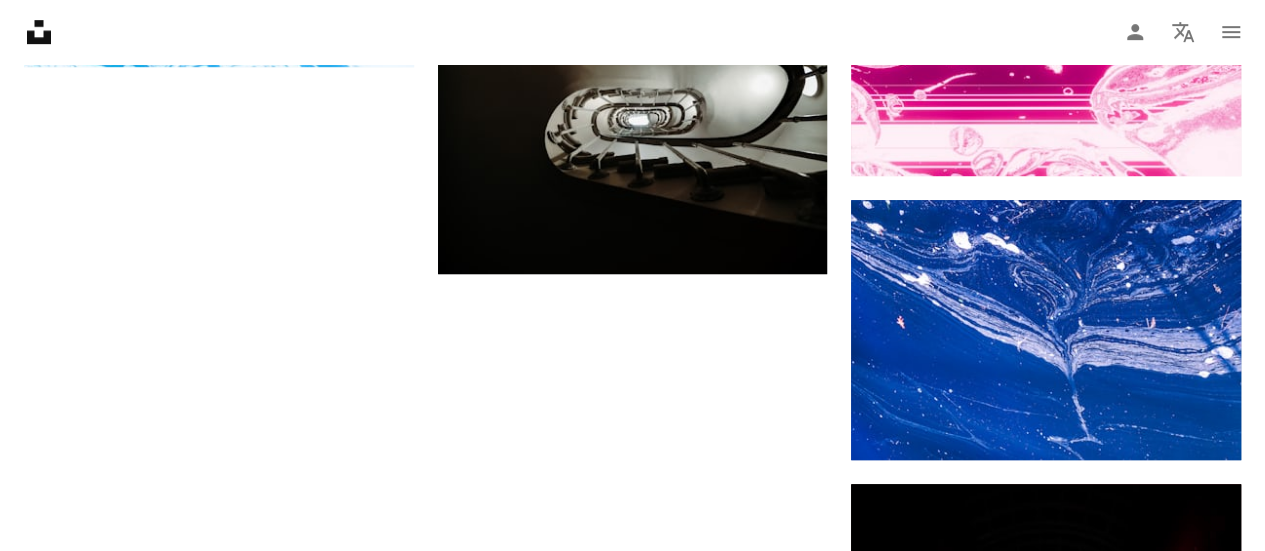 click on "Load more" at bounding box center [632, 1083] 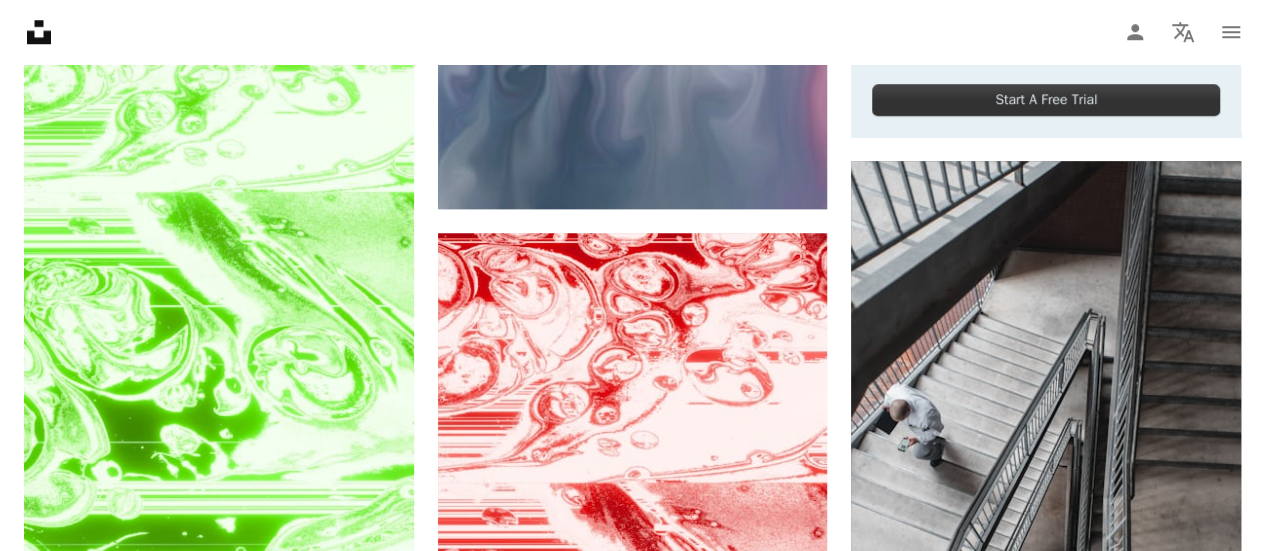 scroll, scrollTop: 0, scrollLeft: 0, axis: both 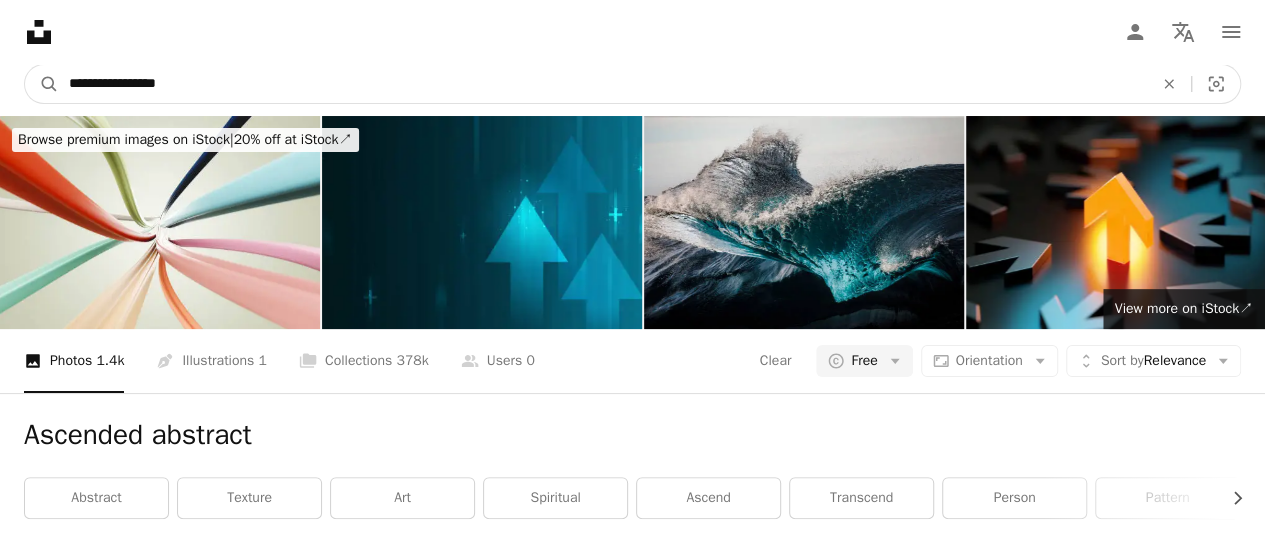 click on "**********" at bounding box center (603, 84) 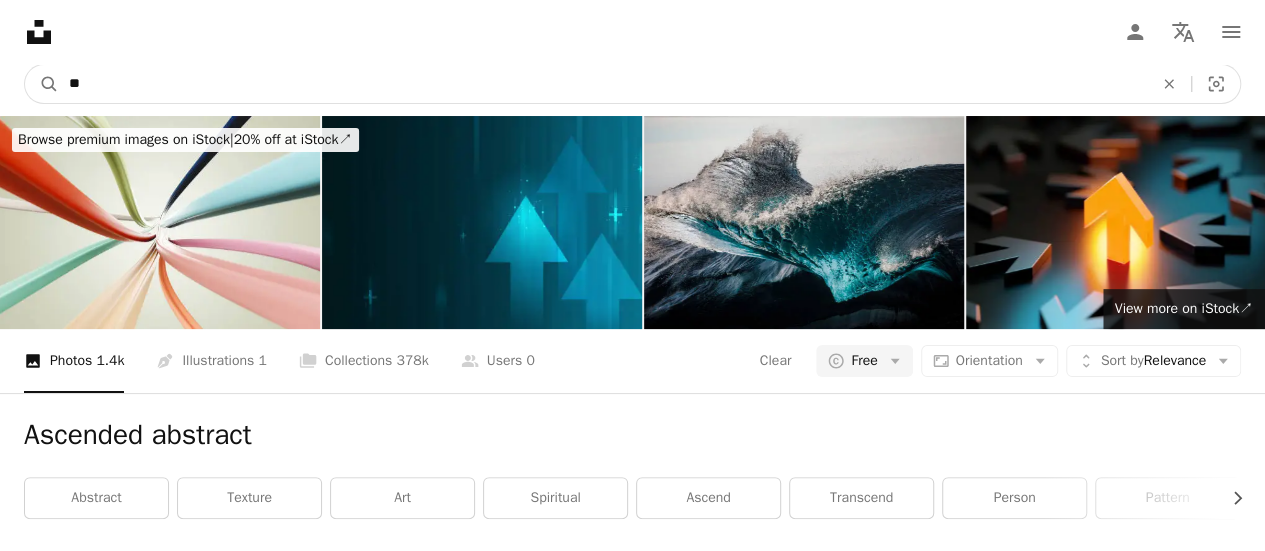 type on "*" 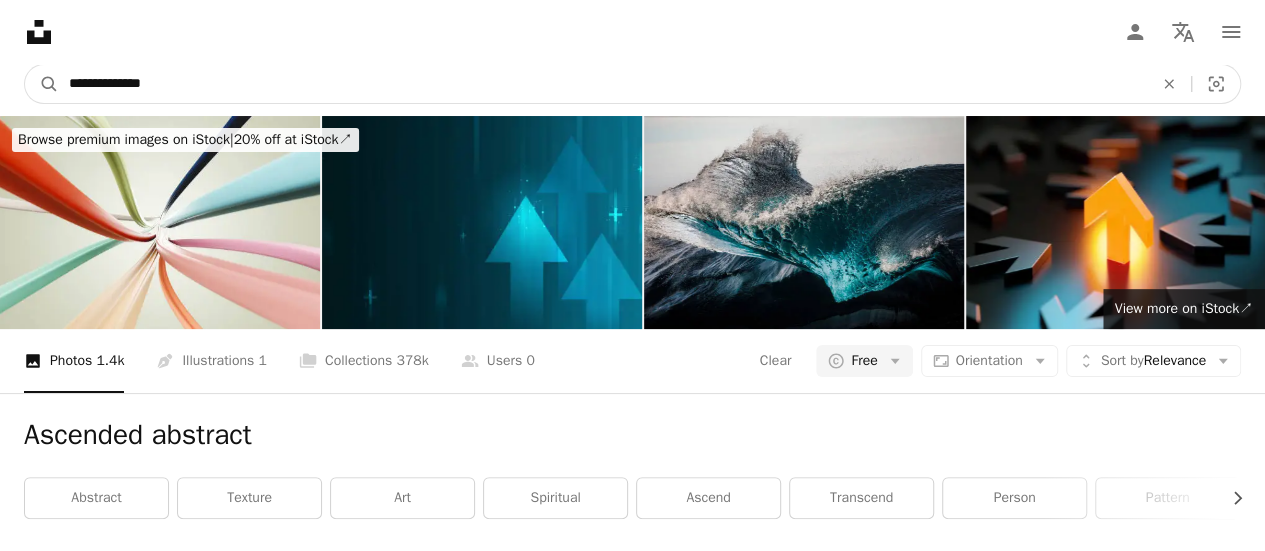 type on "**********" 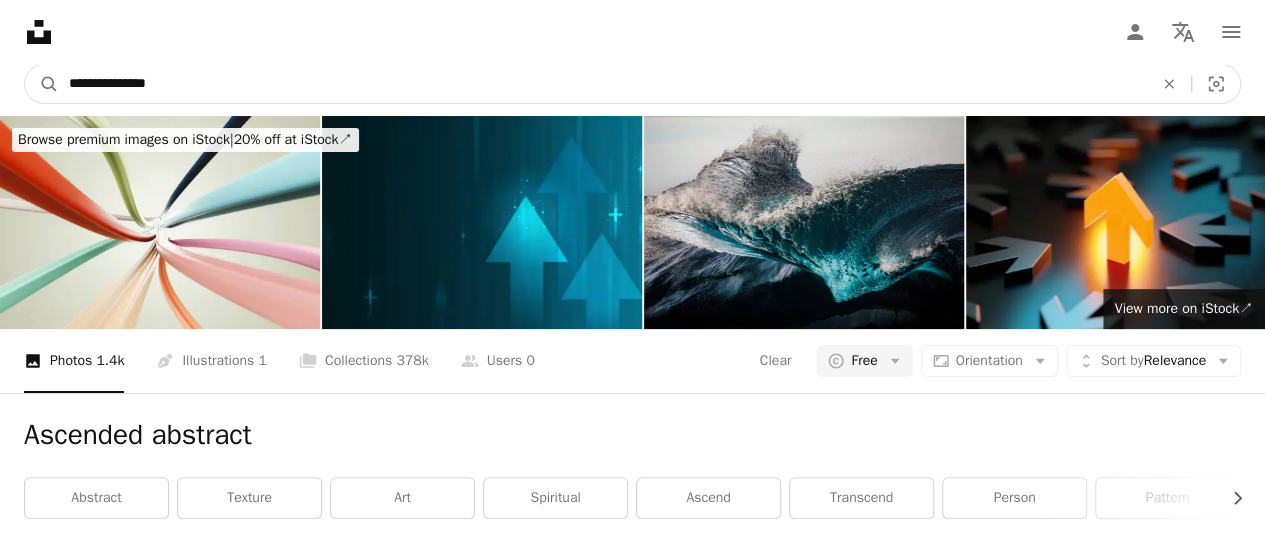 click on "A magnifying glass" at bounding box center [42, 84] 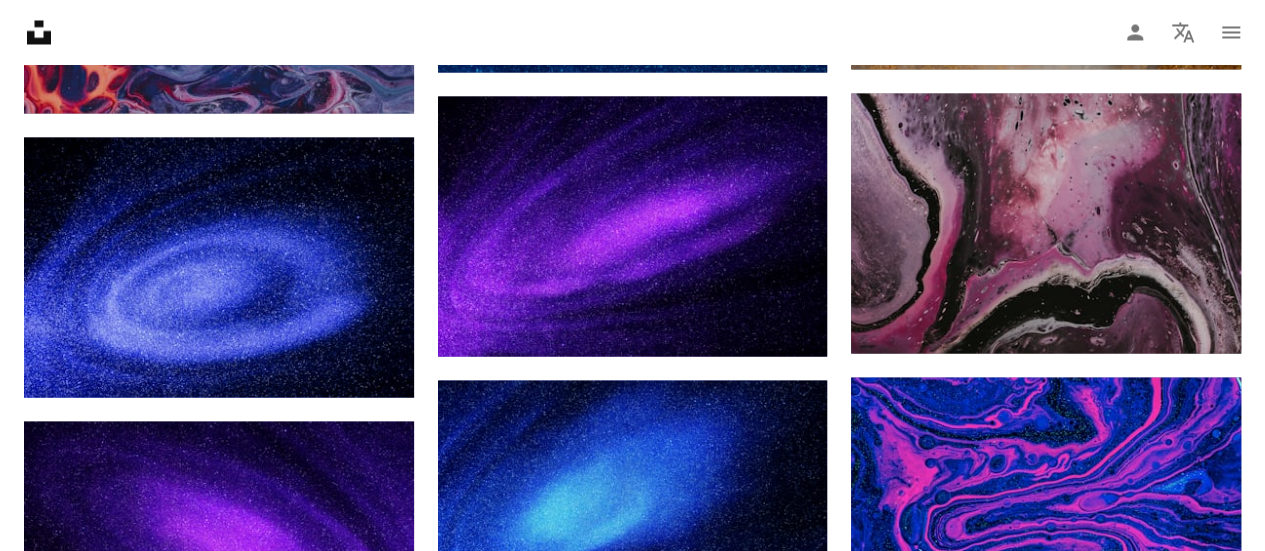 scroll, scrollTop: 1916, scrollLeft: 0, axis: vertical 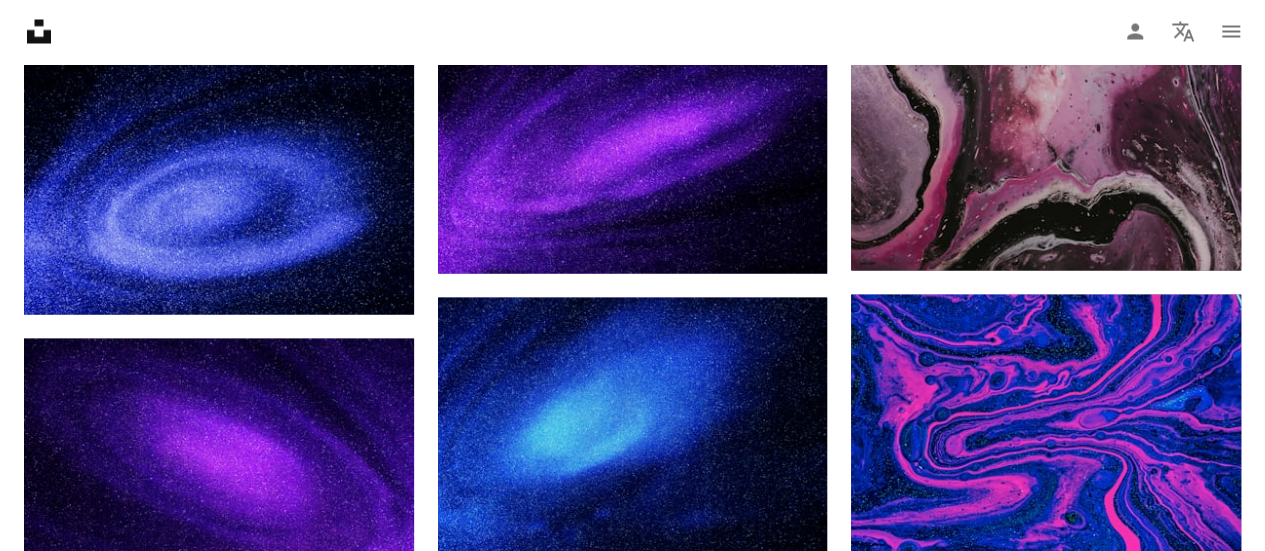 click on "Load more" at bounding box center (632, 1202) 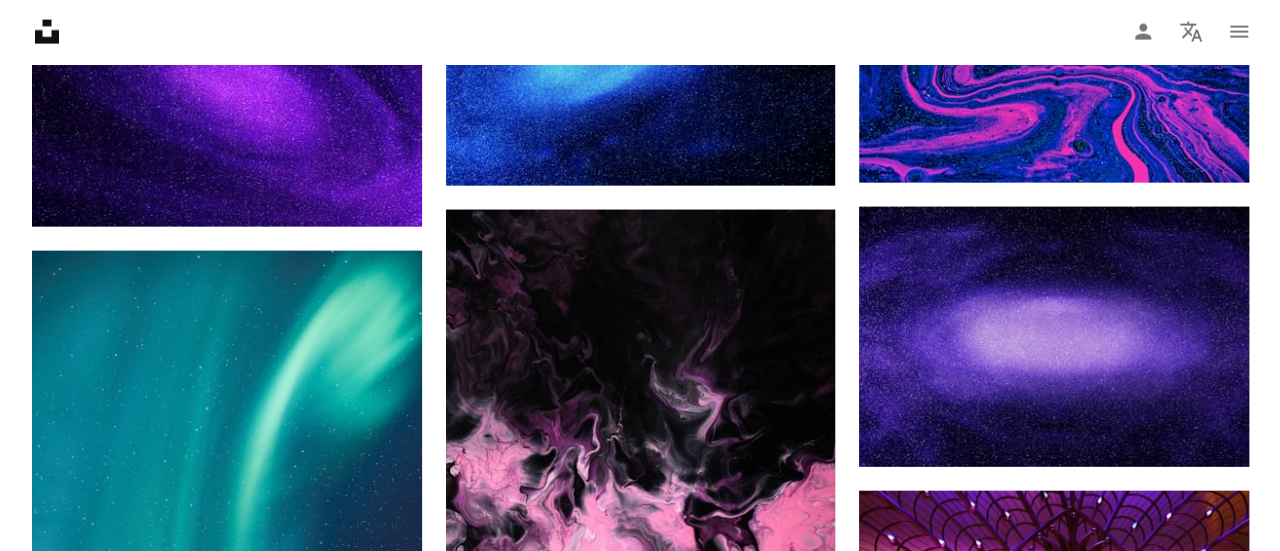 scroll, scrollTop: 2352, scrollLeft: 0, axis: vertical 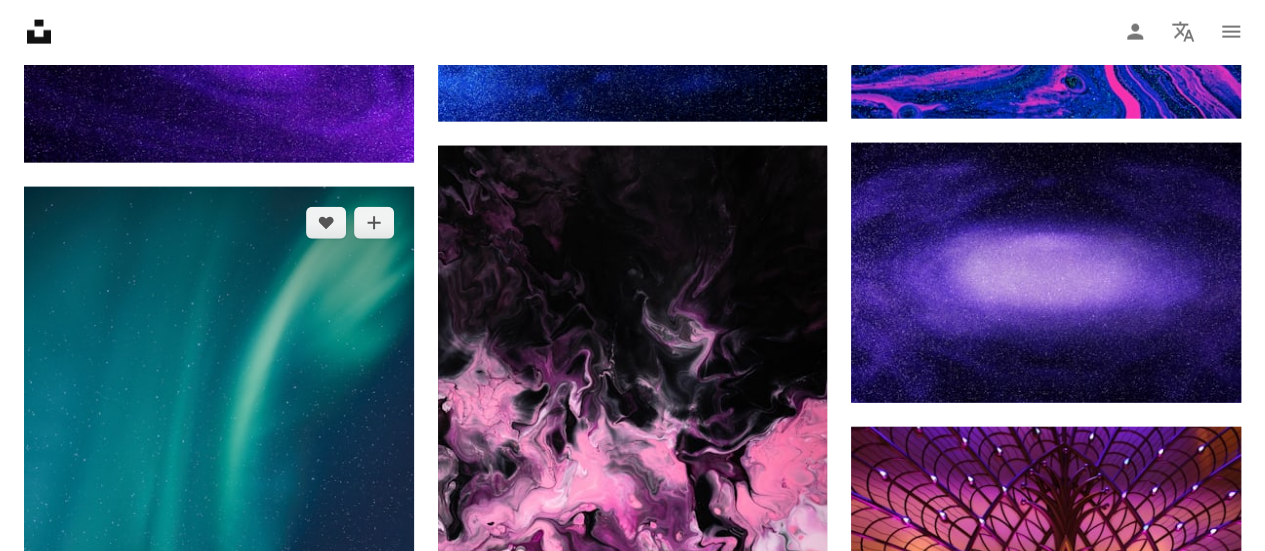 click at bounding box center (219, 479) 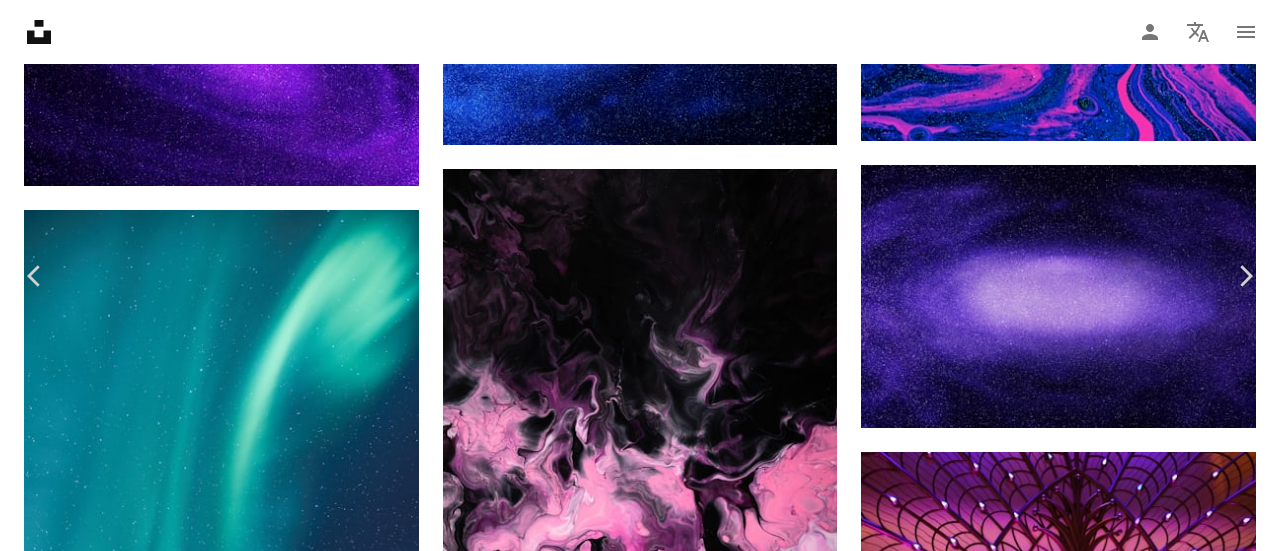 click on "Download free" at bounding box center [1081, 5844] 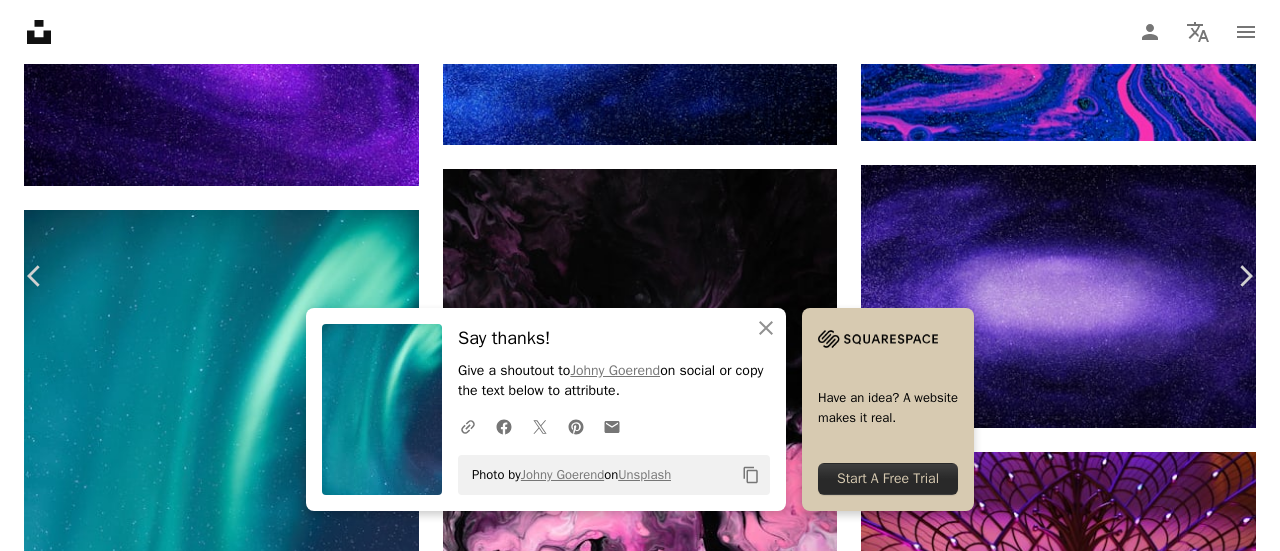 scroll, scrollTop: 734, scrollLeft: 0, axis: vertical 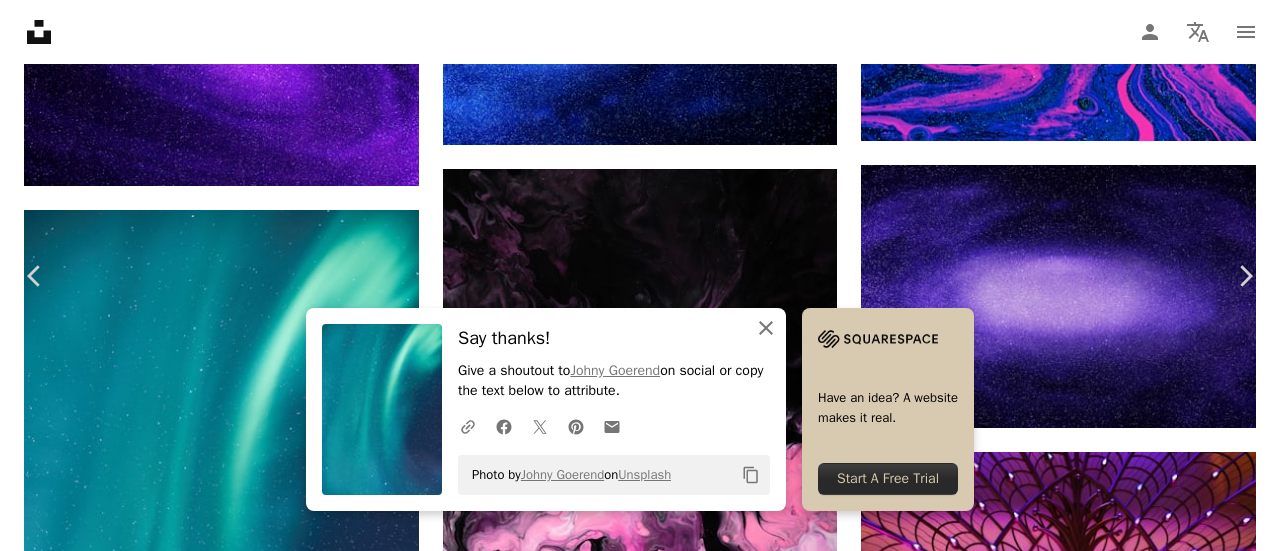 click 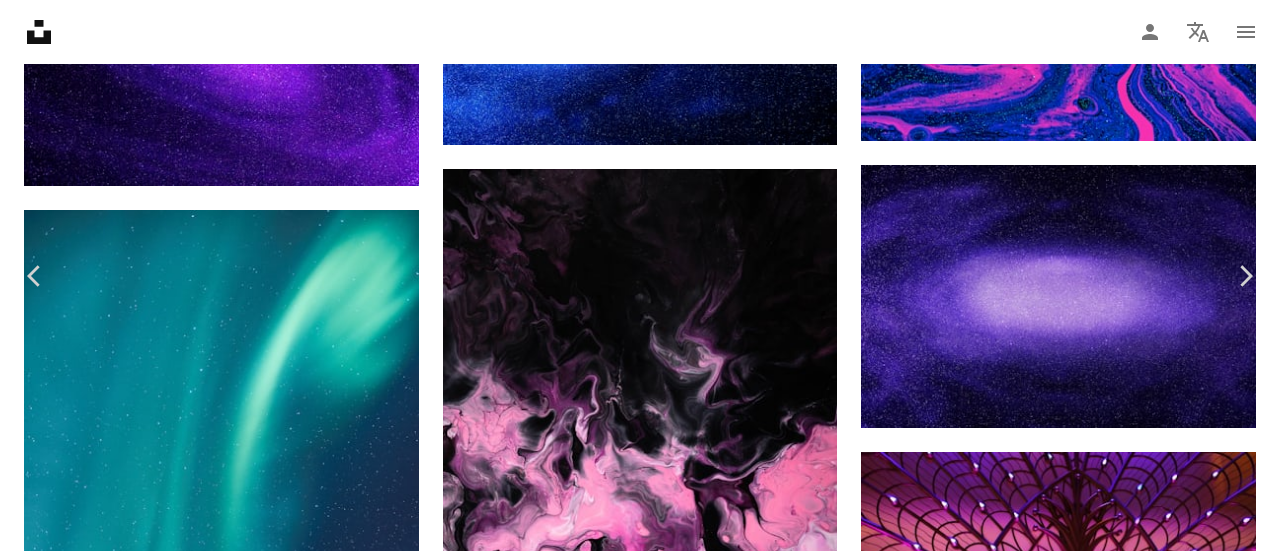 scroll, scrollTop: 2372, scrollLeft: 0, axis: vertical 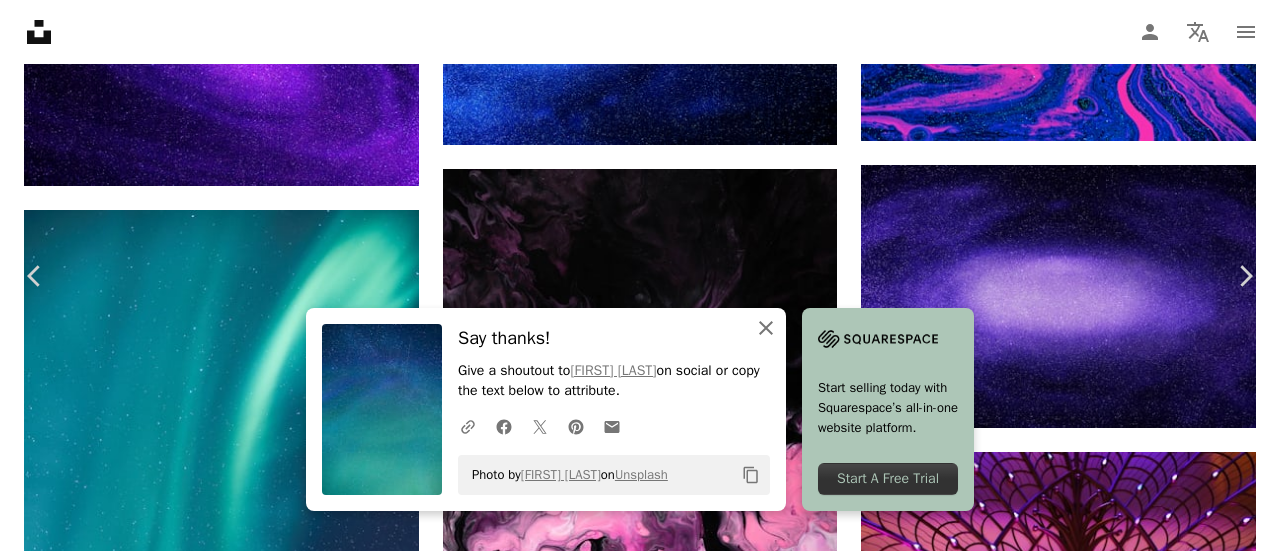 click on "An X shape" 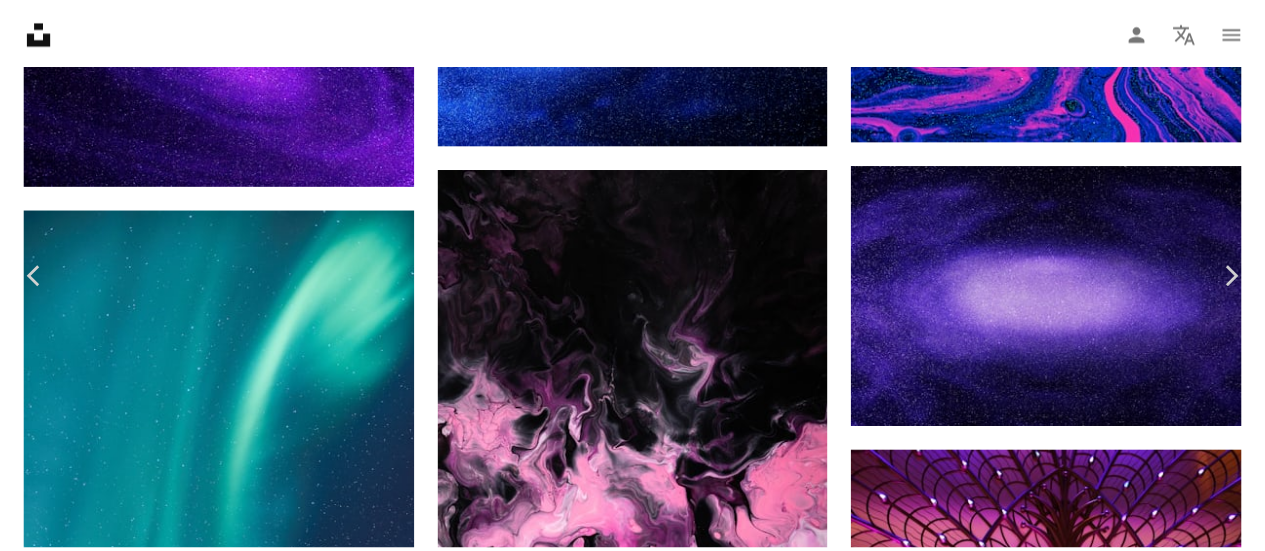scroll, scrollTop: 0, scrollLeft: 0, axis: both 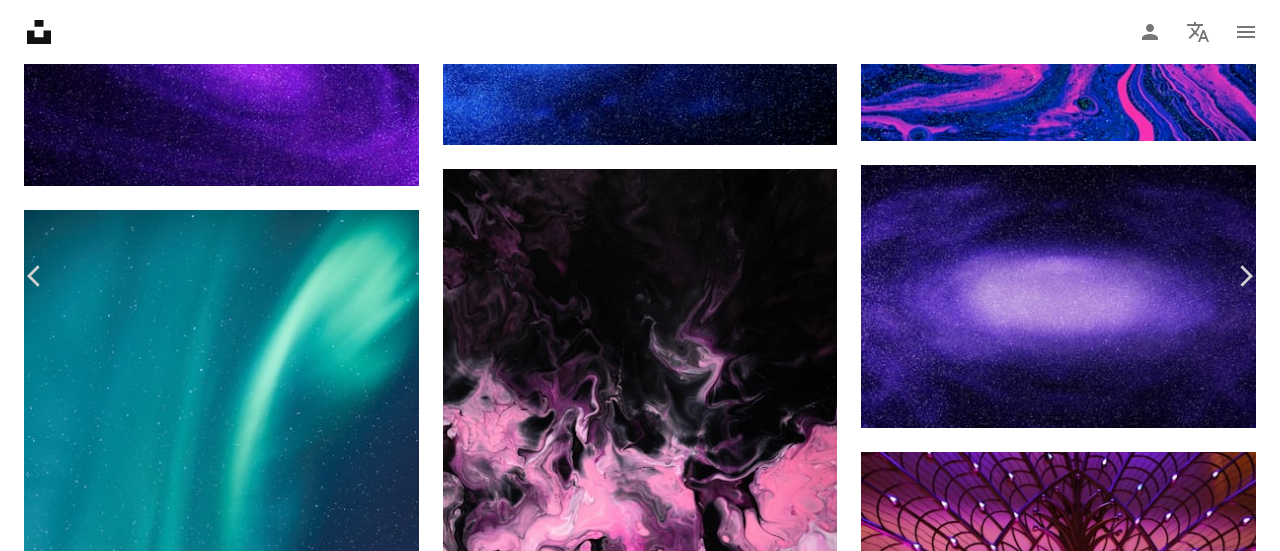 click on "An X shape Chevron left Chevron right [FIRST] [LAST] Available for hire A checkmark inside of a circle A heart A plus sign Edit image   Plus sign for Unsplash+ Download free Chevron down Zoom in Views 1,286,894 Downloads 11,916 Featured in Photos A forward-right arrow Share Info icon Info More Actions Please follow me on instagram! @[FIRST][LAST] A map marker Iceland Calendar outlined Published on  August 4, 2020 Camera Canon, EOS 5D Mark III Safety Free to use under the  Unsplash License night stars iceland star northern lights milky way aurora shooting star astrophotography comet asteroid astro nightime space blue universe starry sky nebula outdoors astronomy Backgrounds Browse premium related images on iStock  |  Save 20% with code UNSPLASH20 View more on iStock  ↗ Related images A heart A plus sign [FIRST] [LAST] Arrow pointing down A heart A plus sign [FIRST] [LAST] Arrow pointing down Plus sign for Unsplash+ A heart A plus sign [FIRST] [LAST] For  Unsplash+ Community" at bounding box center (640, 6072) 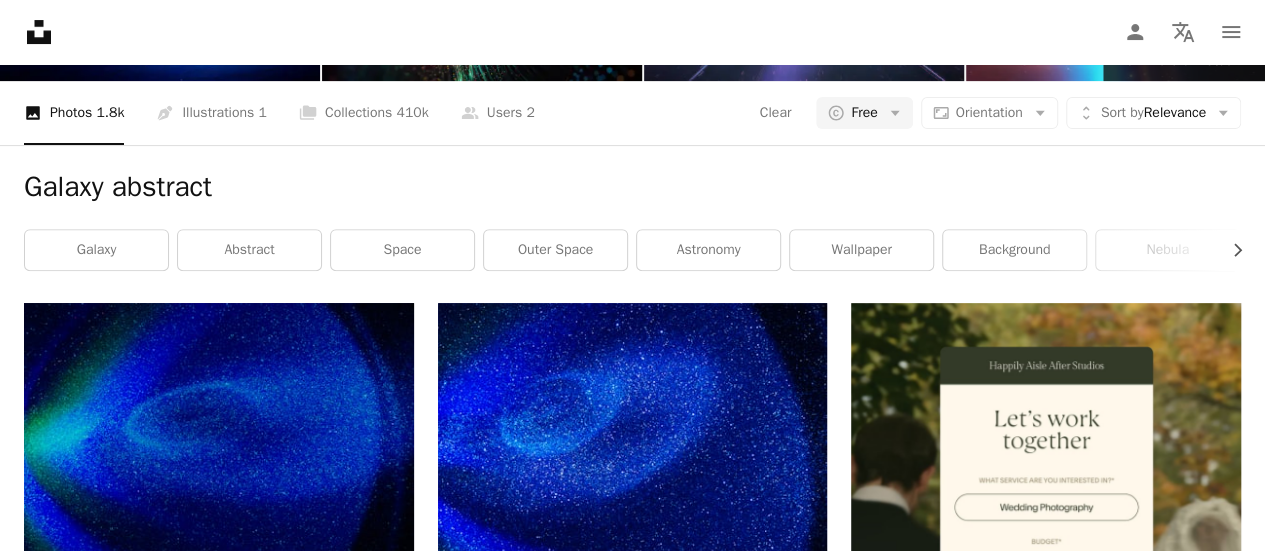 scroll, scrollTop: 0, scrollLeft: 0, axis: both 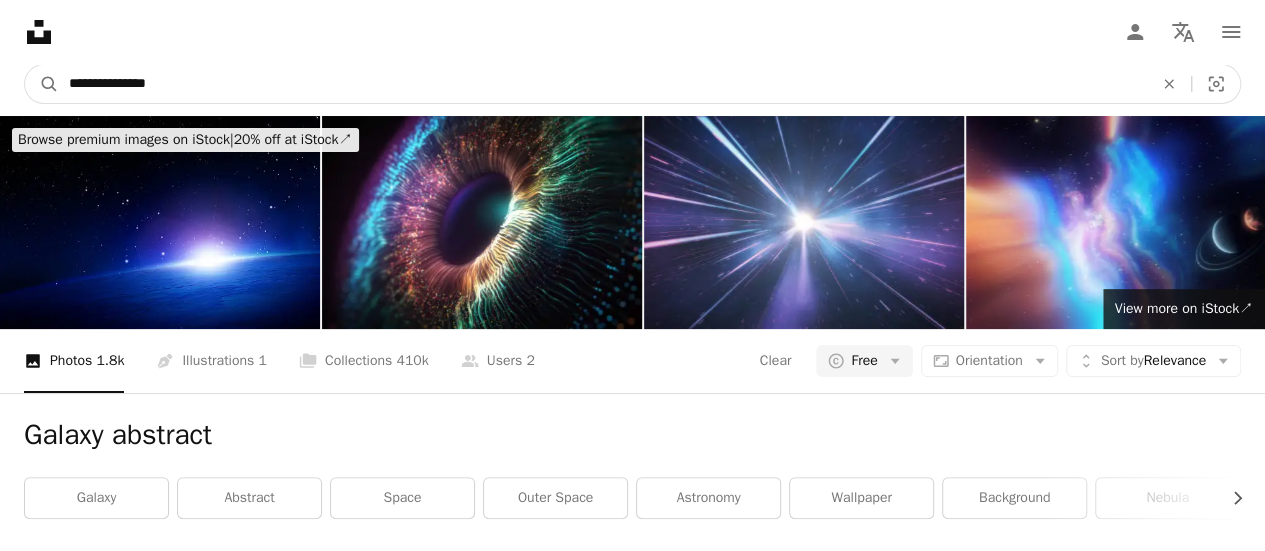 click on "**********" at bounding box center (603, 84) 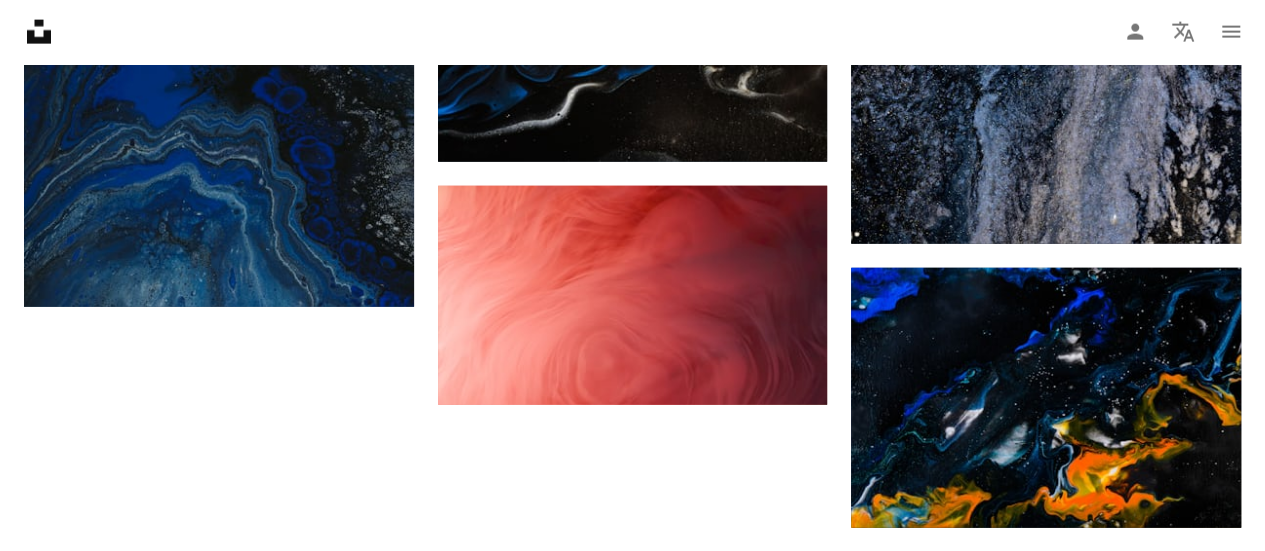 scroll, scrollTop: 2341, scrollLeft: 0, axis: vertical 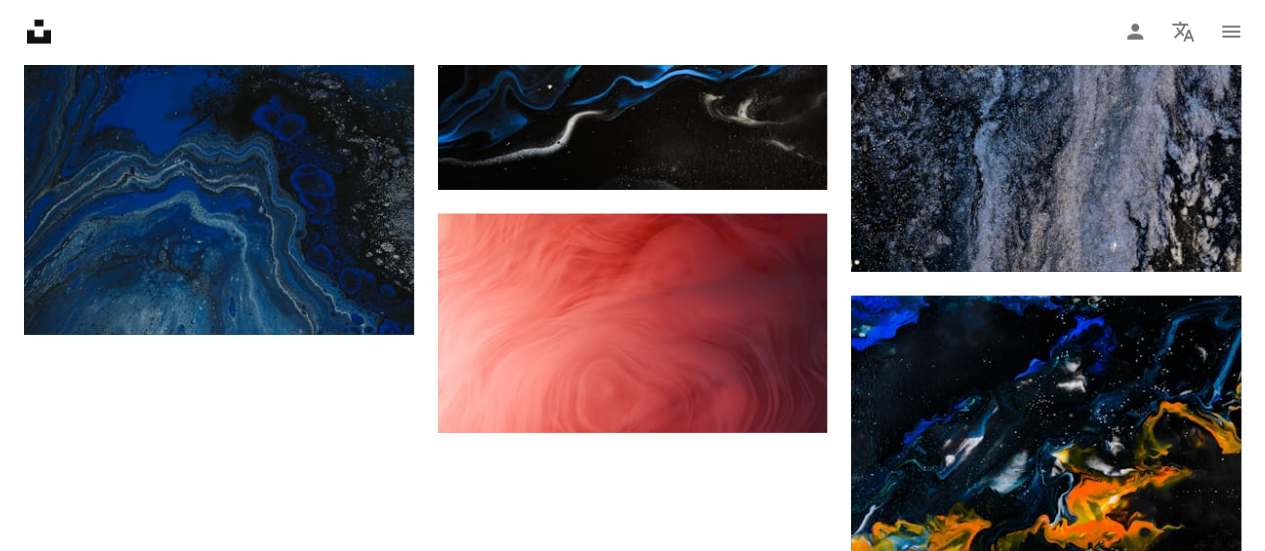 click on "Load more" at bounding box center (632, 1146) 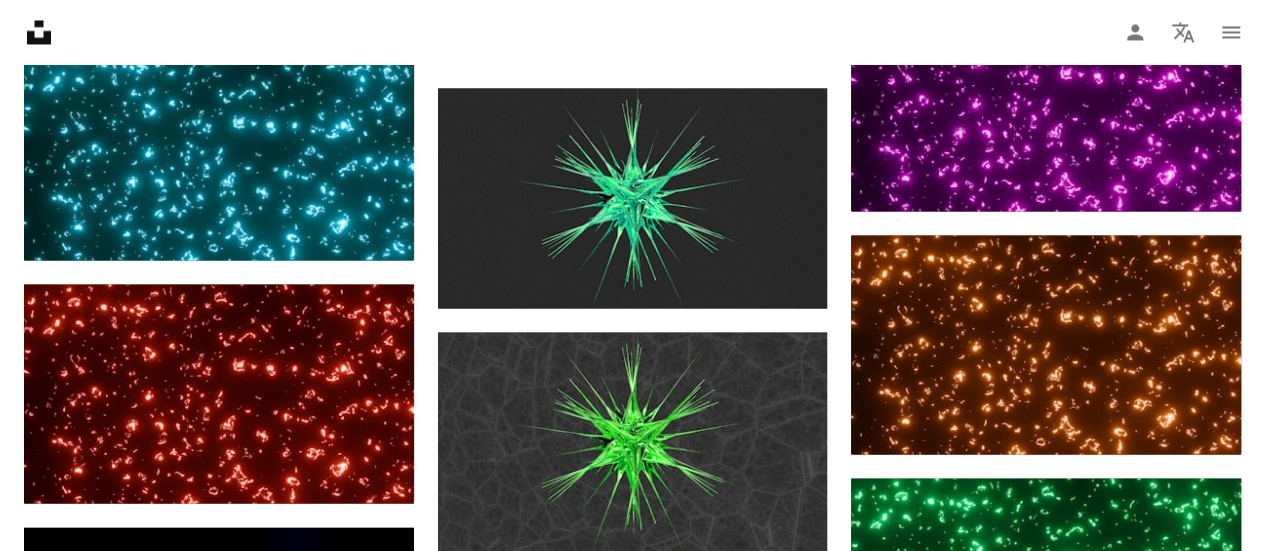 scroll, scrollTop: 0, scrollLeft: 0, axis: both 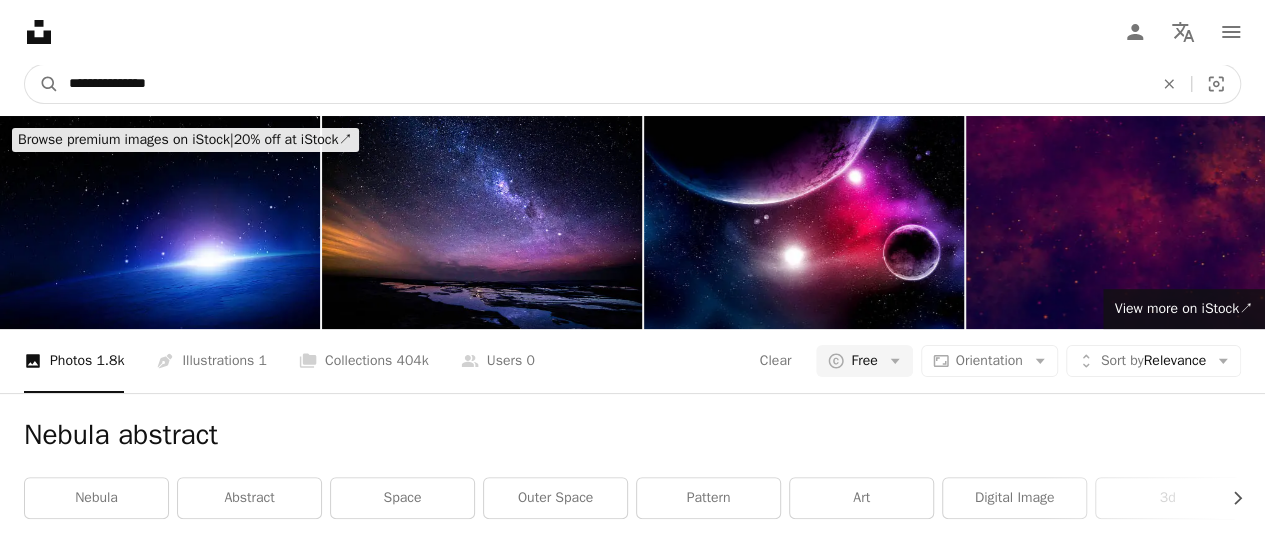 click on "**********" at bounding box center [603, 84] 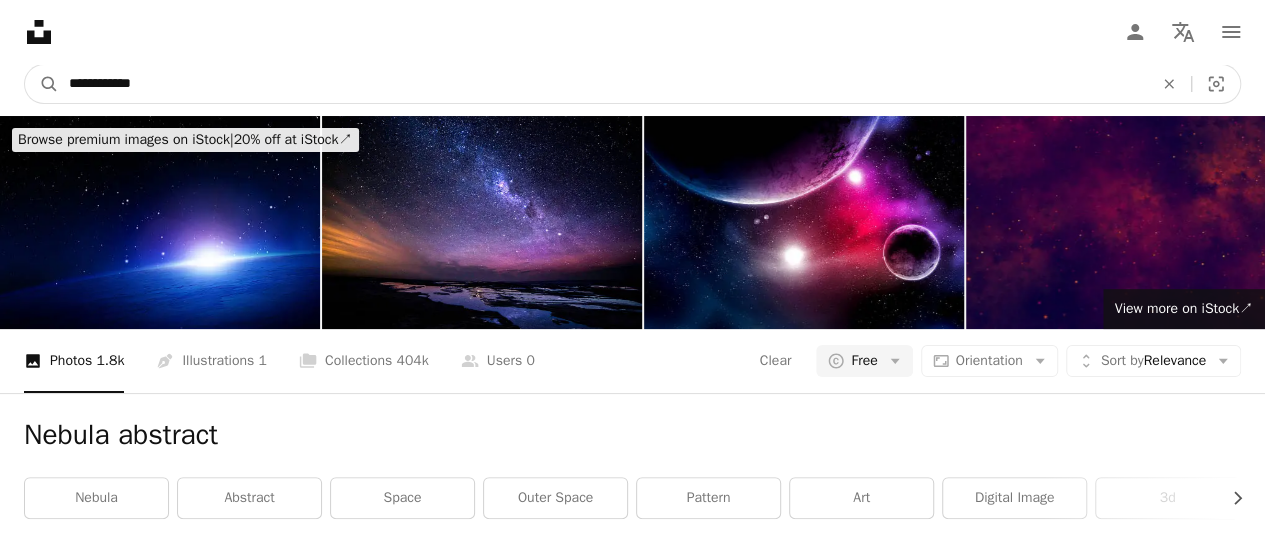 type on "**********" 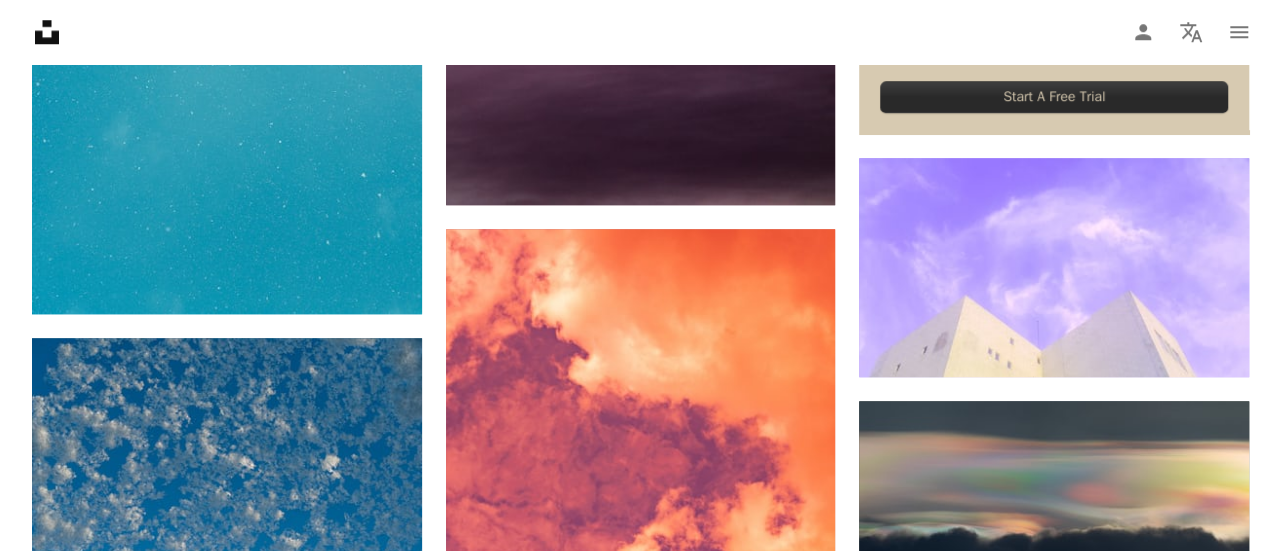 scroll, scrollTop: 926, scrollLeft: 0, axis: vertical 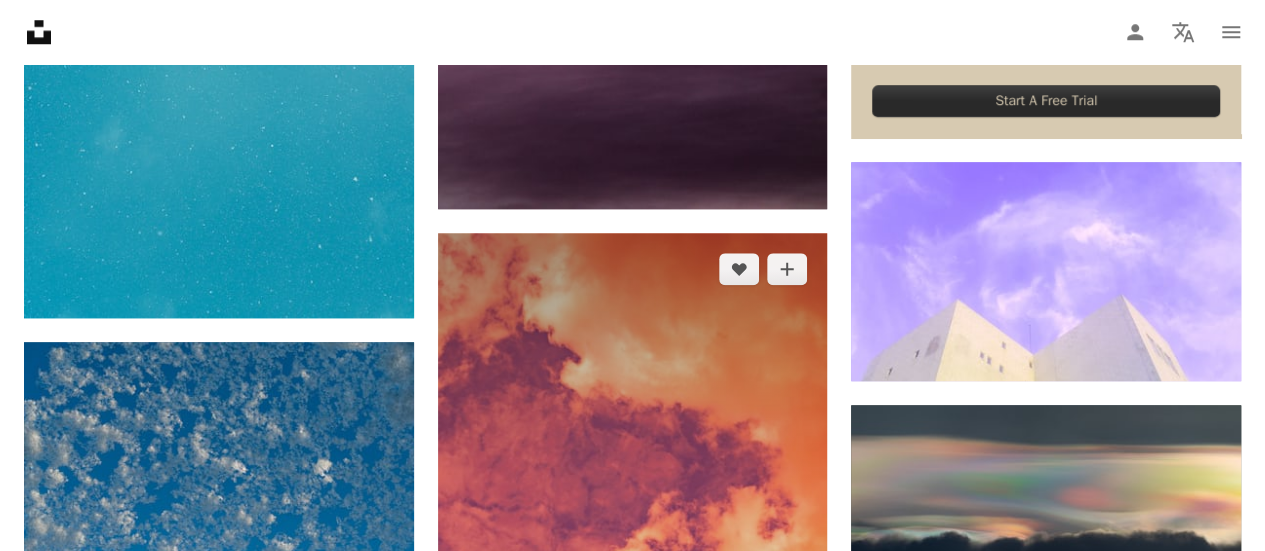 click at bounding box center [633, 525] 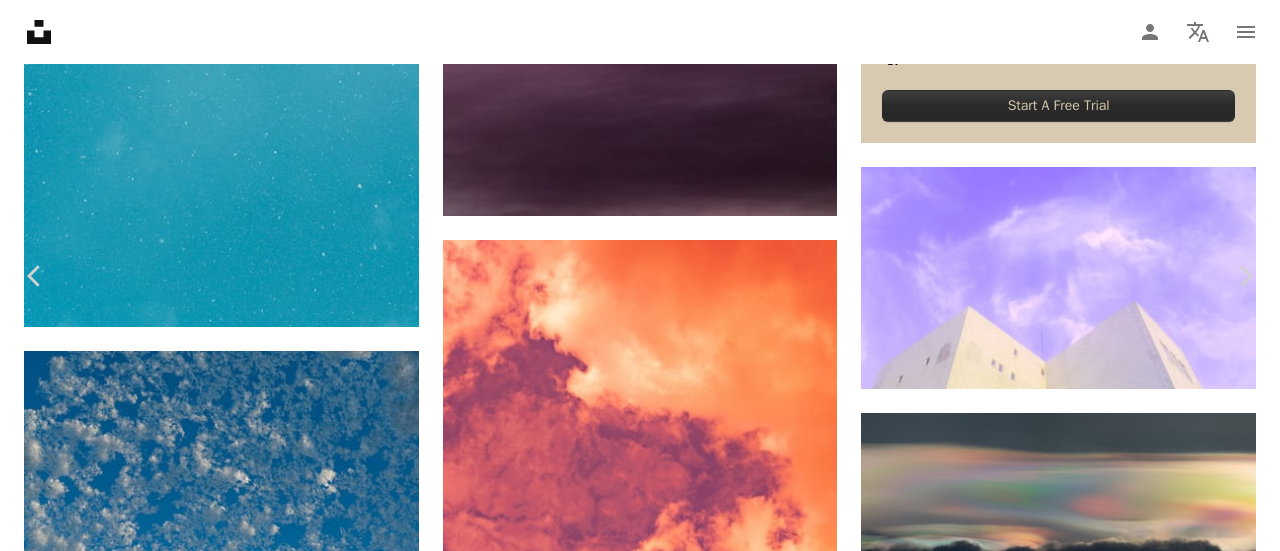 click on "Download free" at bounding box center [1081, 4124] 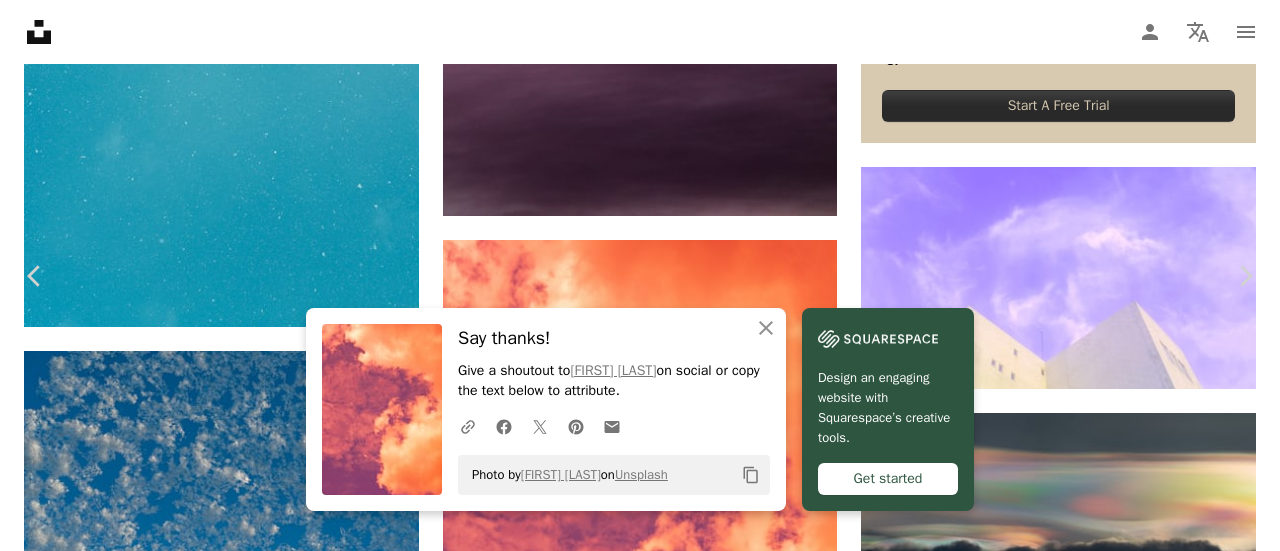 scroll, scrollTop: 422, scrollLeft: 0, axis: vertical 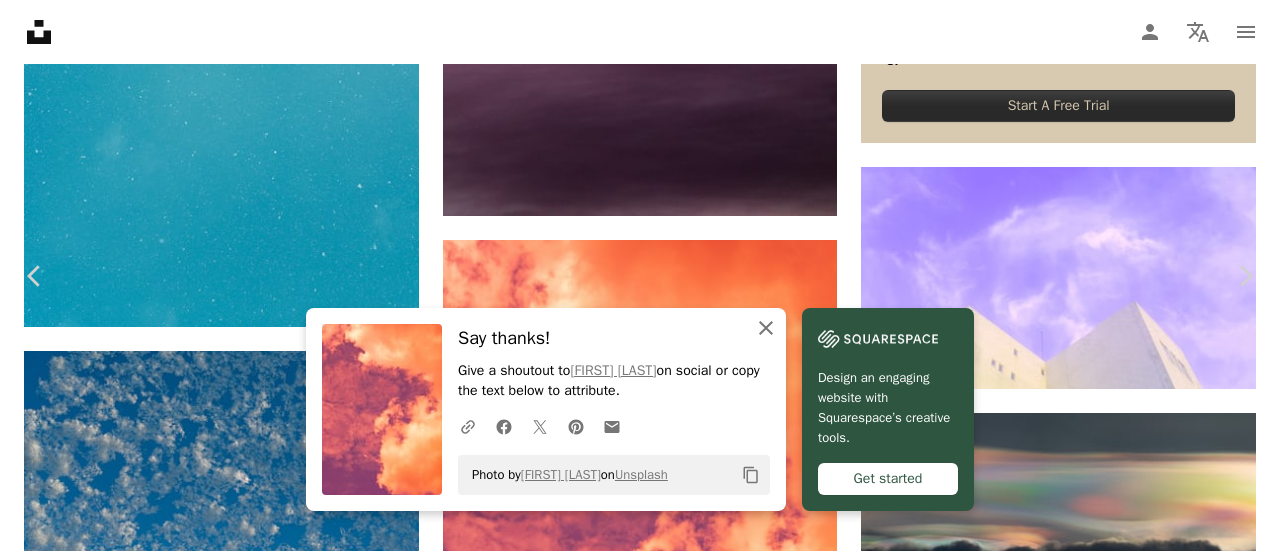 click 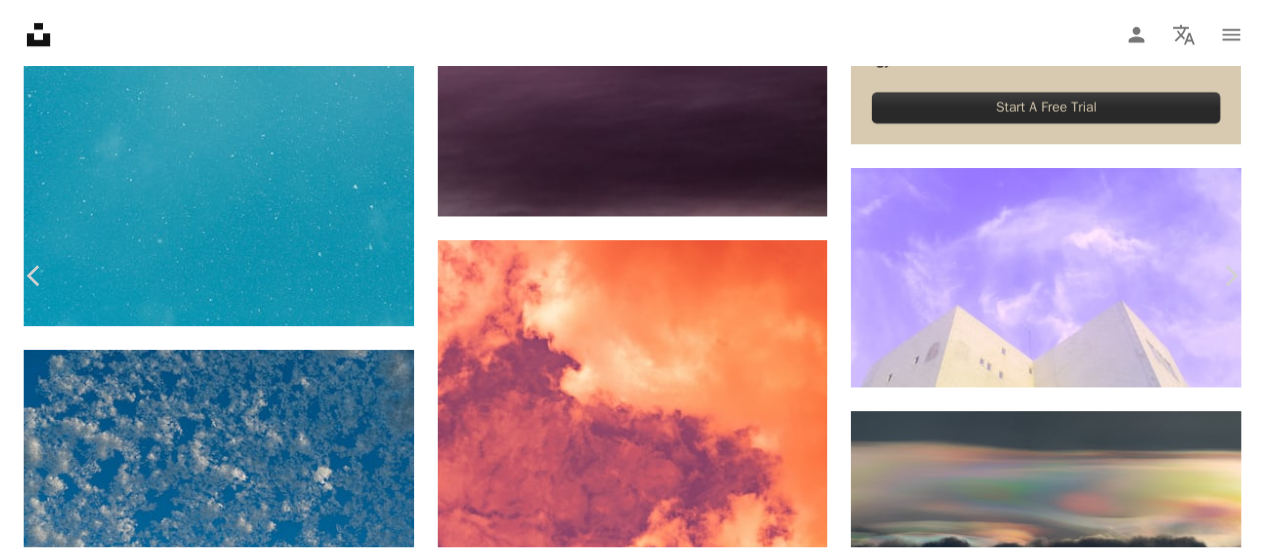 scroll, scrollTop: 5282, scrollLeft: 0, axis: vertical 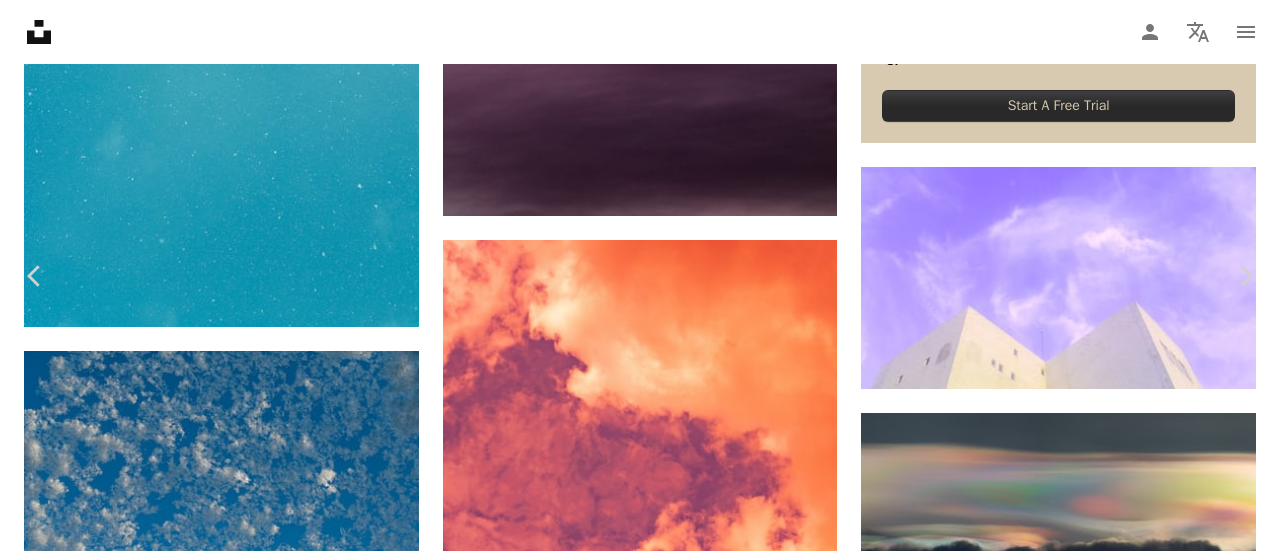 click on "An X shape Chevron left Chevron right [FIRST] [LAST] we_the_royal A heart A plus sign Edit image   Plus sign for Unsplash+ Download free Chevron down Zoom in Views 813,682 Downloads 7,345 A forward-right arrow Share Info icon Info More Actions Calendar outlined Published on  August 7, 2019 Camera Canon, EOS 5D Mark II Safety Free to use under the  Unsplash License background abstract texture desktop cloud smoke mars red sky fire red weather outdoors flame bonfire cumulus HD Wallpapers Browse premium related images on iStock  |  Save 20% with code UNSPLASH20 View more on iStock  ↗ Related images A heart A plus sign [FIRST] [LAST] Available for hire A checkmark inside of a circle Arrow pointing down Plus sign for Unsplash+ A heart A plus sign [FIRST] [LAST] For  Unsplash+ A lock   Download A heart A plus sign [FIRST] [LAST] Available for hire A checkmark inside of a circle Arrow pointing down A heart A plus sign [FIRST] [LAST] Arrow pointing down A heart A plus sign [FIRST] [LAST] Available for hire A heart" at bounding box center (640, 4352) 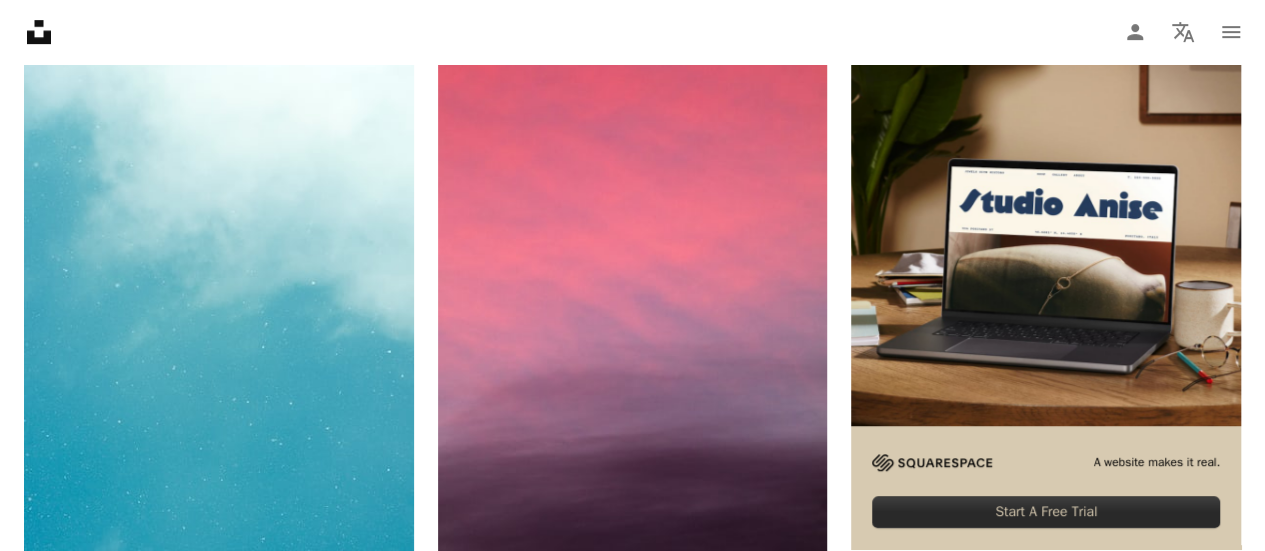 scroll, scrollTop: 0, scrollLeft: 0, axis: both 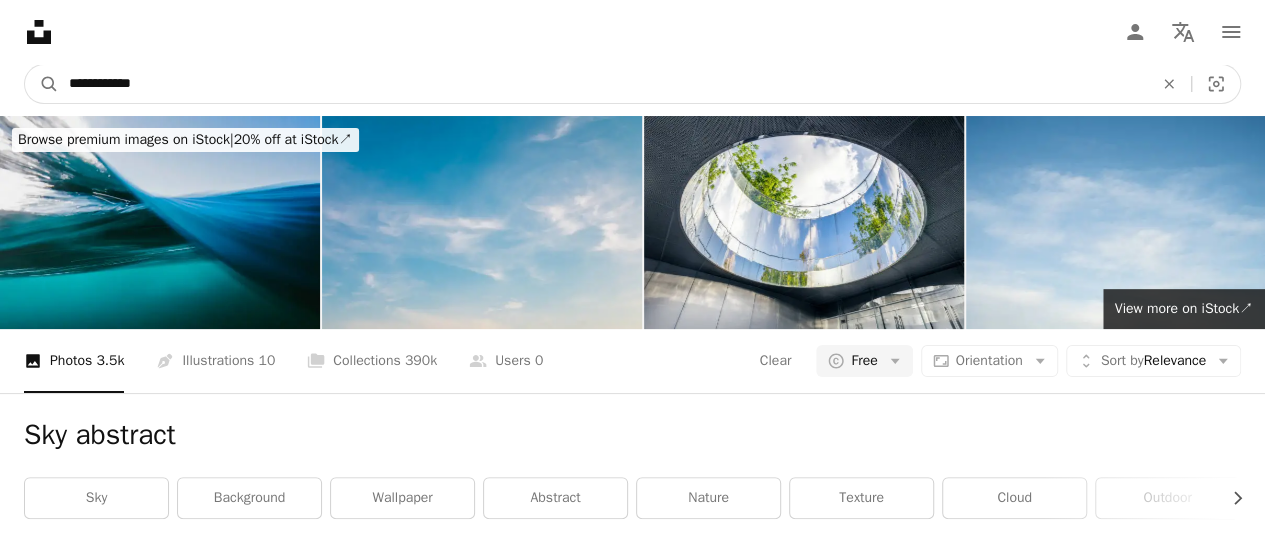 click on "**********" at bounding box center (603, 84) 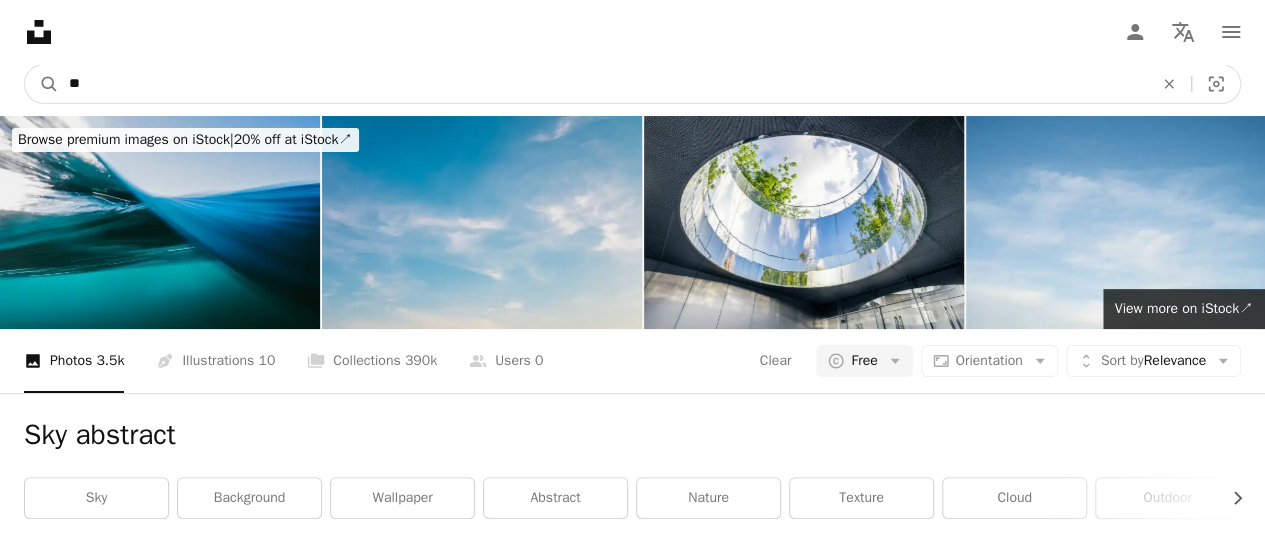 type on "*" 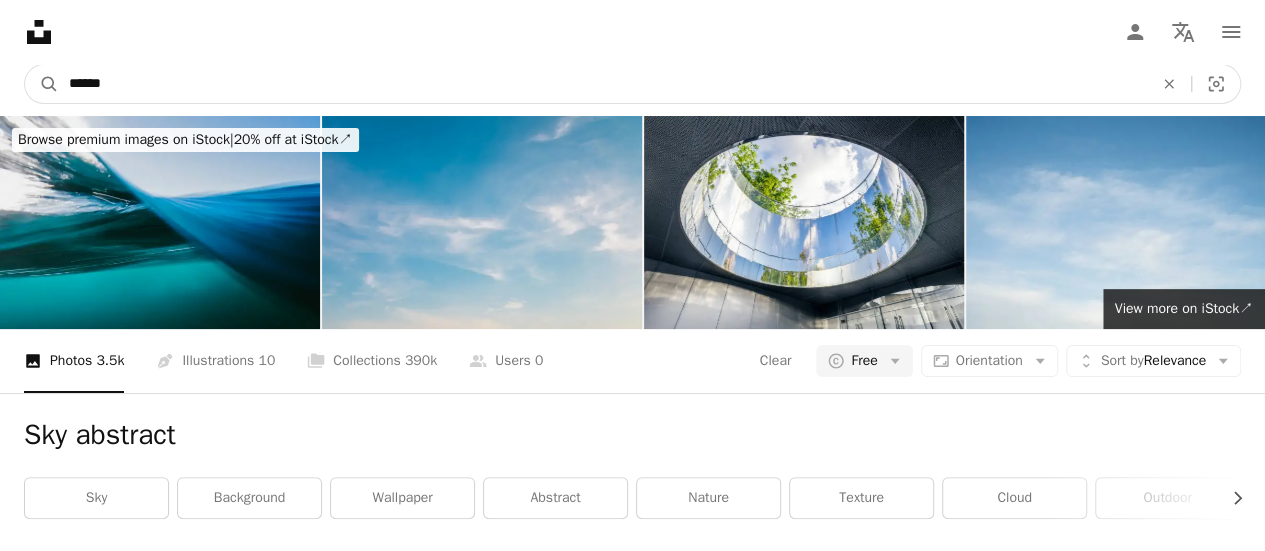 type on "******" 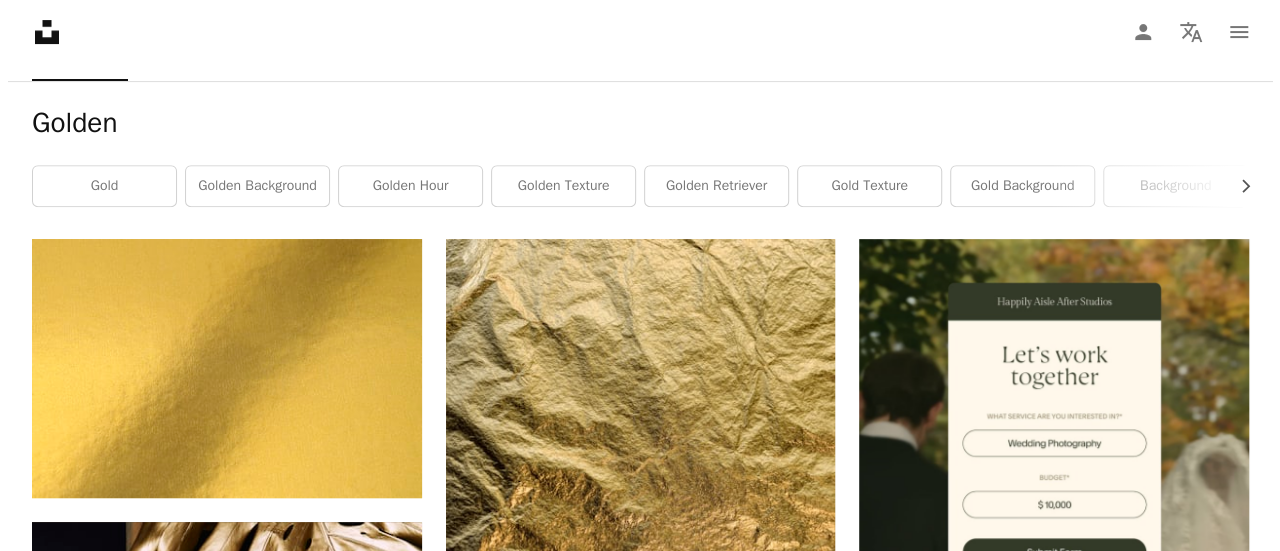 scroll, scrollTop: 244, scrollLeft: 0, axis: vertical 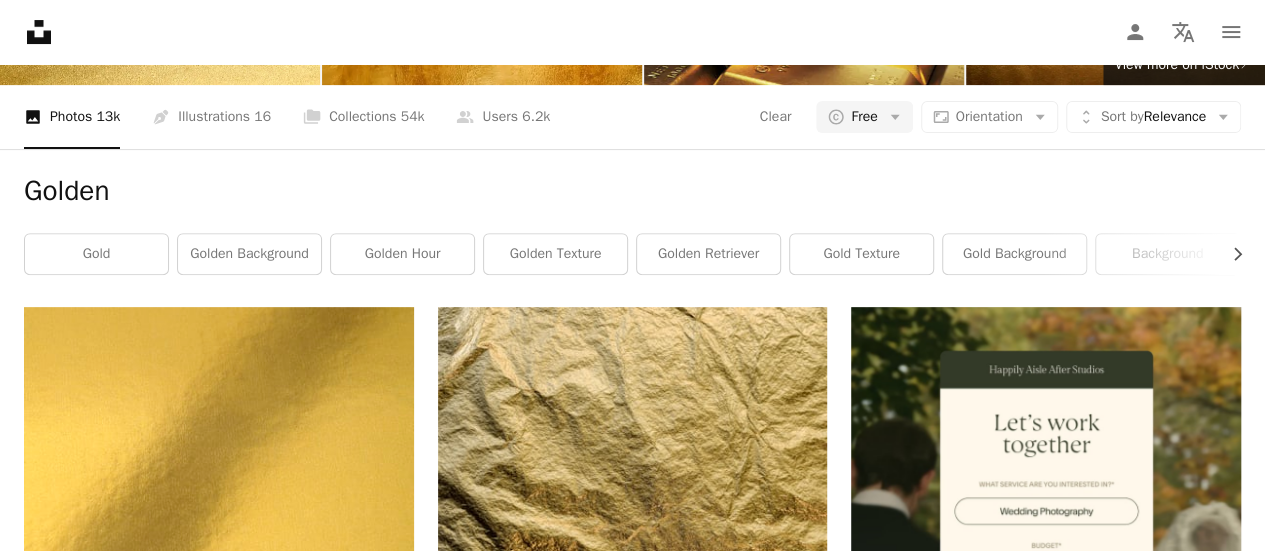 click at bounding box center (1046, 953) 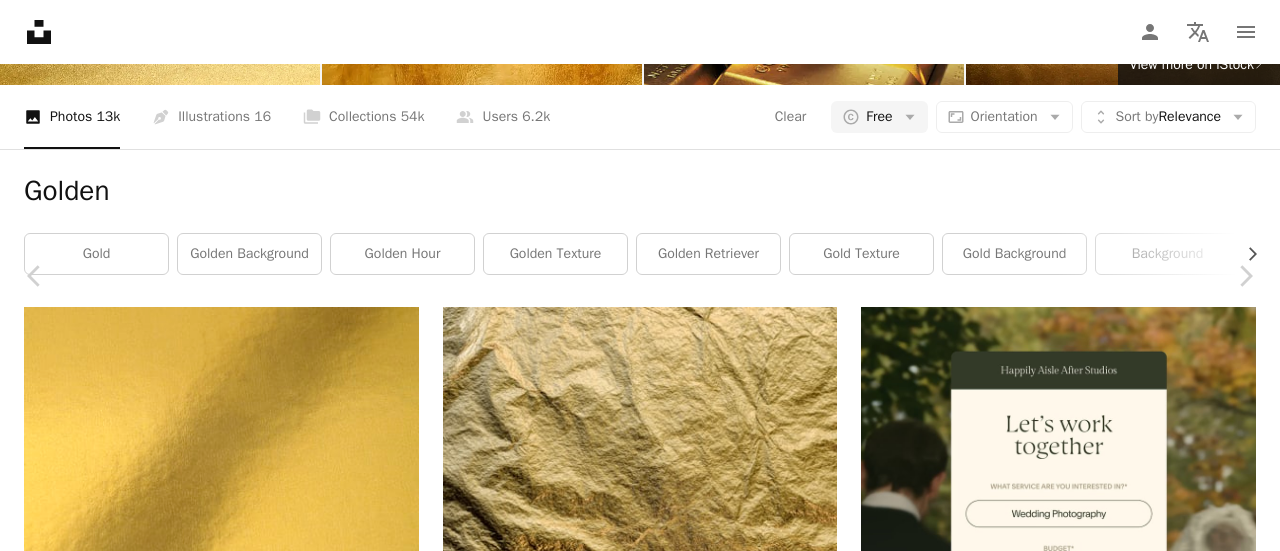 click on "Download free" at bounding box center (1081, 4328) 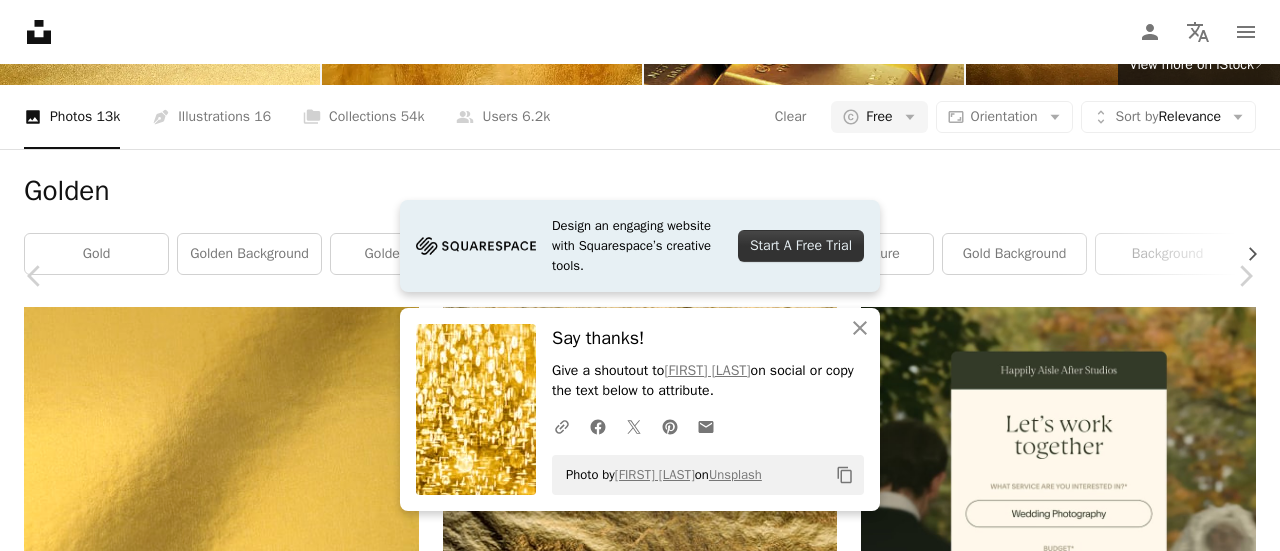 click on "An X shape Chevron left Chevron right Design an engaging website with Squarespace’s creative tools. Start A Free Trial An X shape Close Say thanks! Give a shoutout to  [FIRST] [LAST]  on social or copy the text below to attribute. A URL sharing icon (chains) Facebook icon X (formerly Twitter) icon Pinterest icon An envelope Photo by  [FIRST] [LAST]  on  Unsplash
Copy content [FIRST] [LAST] Available for hire A checkmark inside of a circle A heart A plus sign Edit image   Plus sign for Unsplash+ Download free Chevron down Zoom in Views 20,869,313 Downloads 269,437 Featured in Textures A forward-right arrow Share Info icon Info More Actions Glitter and Gold Calendar outlined Published on  February 14, 2018 Camera Canon, EOS 70D Safety Free to use under the  Unsplash License abstract texture pattern light beauty gold gold background glitter bright golden gold wallpaper projector shine flare glitter wallpaper closeup shiny glitter background lensflare boken Public domain images Browse premium related images on iStock  |" at bounding box center (640, 4556) 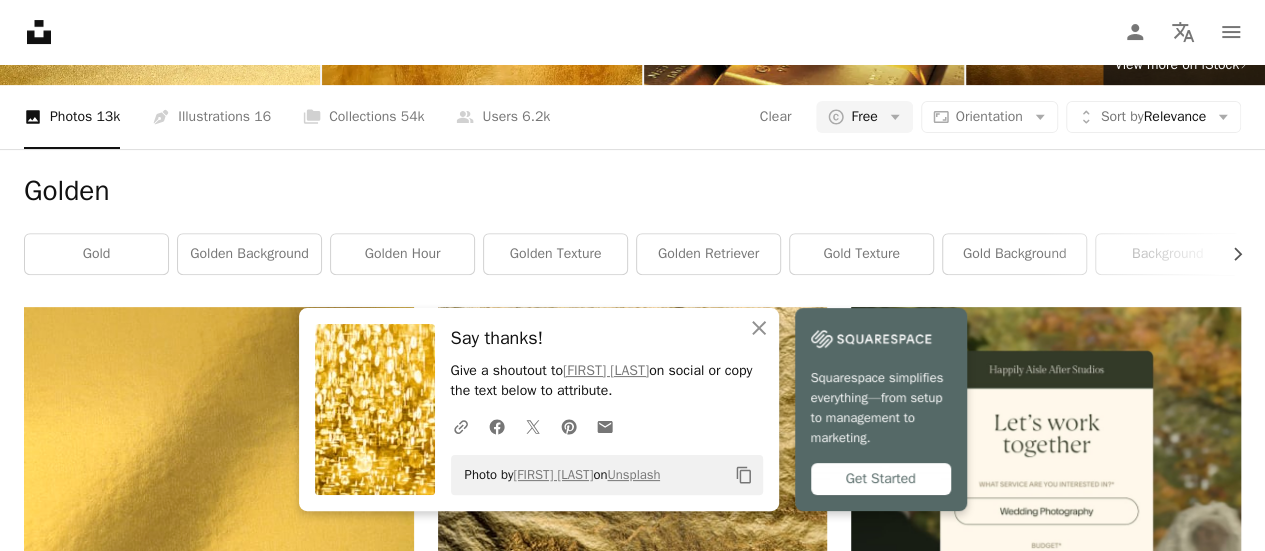 click at bounding box center (1046, 953) 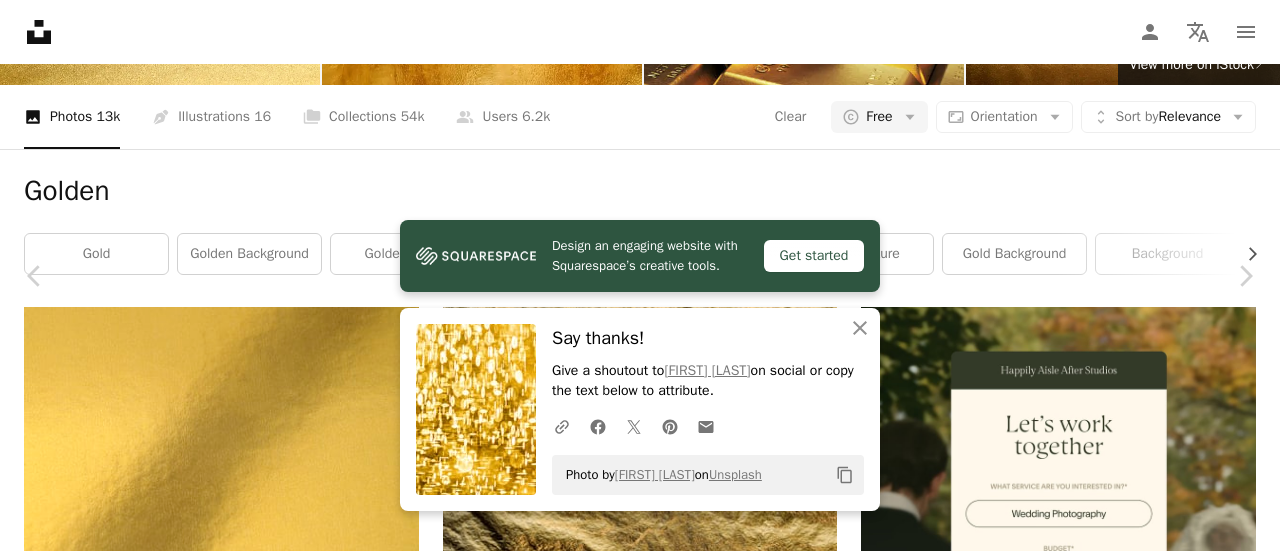 click on "A X shape Unsplash uses cookies and similar technologies to secure our site, provide useful features to free and paying users, and to ensure optimal performance. By clicking "Accept all cookies" or closing this prompt, you consent to the use of all cookies. By clicking "Accept essential only", you consent only to the use of cookies that are strictly necessary for the site to function. See our  Cookie Policy  for more info. Manage cookies Accept essential only Accept all cookies Unsplash logo Unsplash Home A photo Pen Tool A compass A stack of folders Download Person Localization icon navigation menu A magnifying glass ****** An X shape Visual search Get Unsplash+ Log in Submit an image Browse premium images on iStock  |  20% off at iStock  ↗ Browse premium images on iStock 20% off at iStock  ↗ View more  ↗ View more on iStock  ↗ A photo Photos   13k Pen Tool Illustrations   16 A stack of folders Collections   54k A group of people Users  6.2k Clear A copyright icon © Free Arrow down Aspect ratio" at bounding box center [640, 2018] 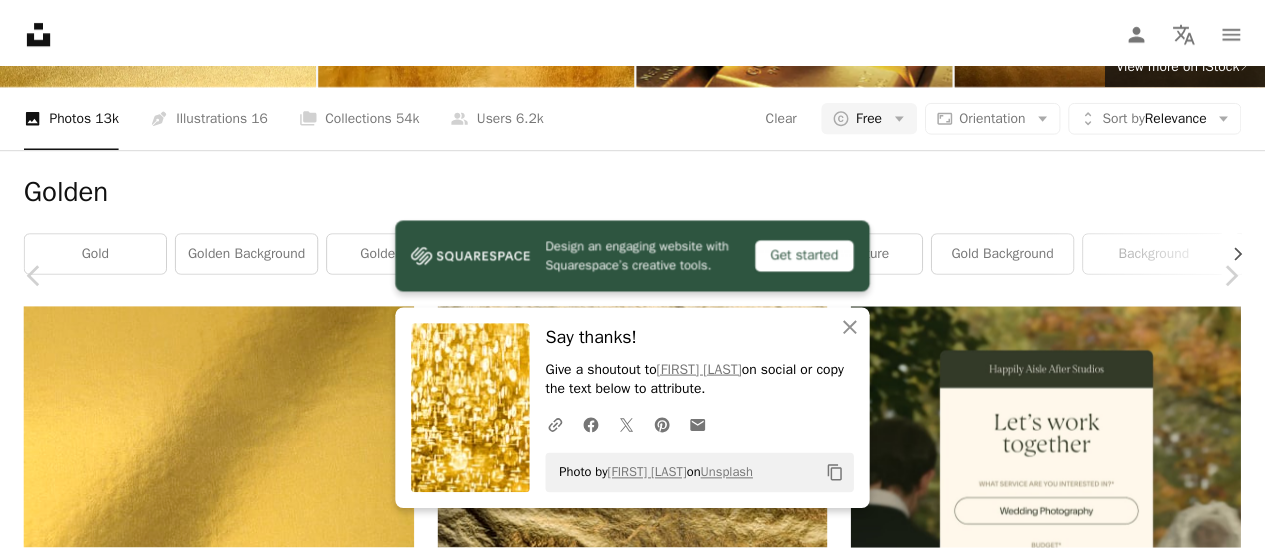 scroll, scrollTop: 482, scrollLeft: 0, axis: vertical 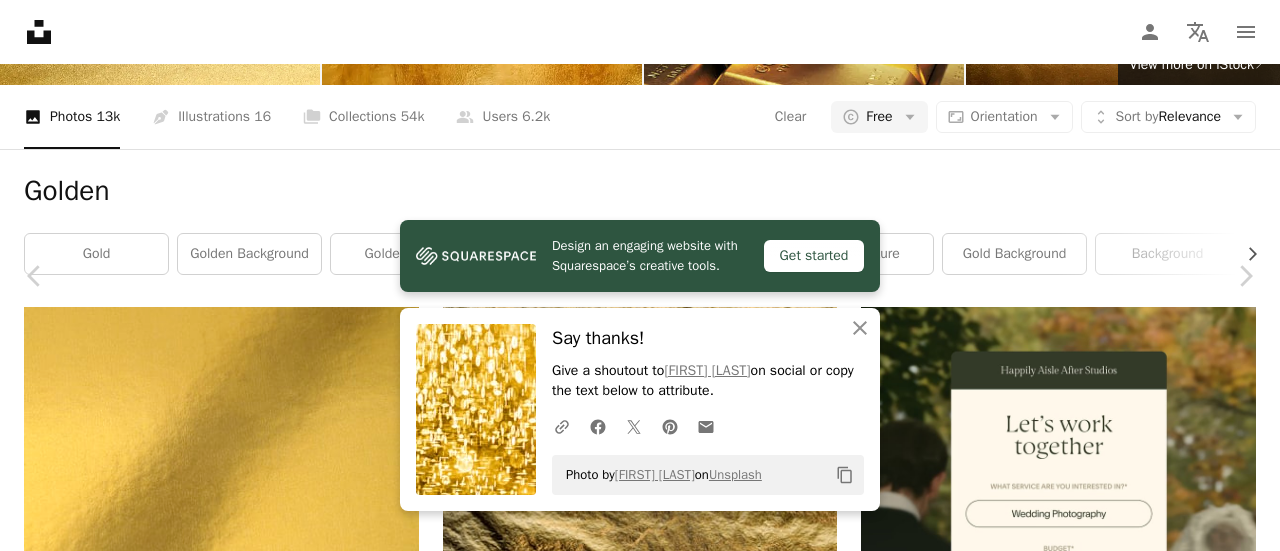 click on "An X shape Chevron left Chevron right Design an engaging website with Squarespace’s creative tools. Get started An X shape Close Say thanks! Give a shoutout to  [FIRST] [LAST]  on social or copy the text below to attribute. A URL sharing icon (chains) Facebook icon X (formerly Twitter) icon Pinterest icon An envelope Photo by  [FIRST] [LAST]  on  Unsplash
Copy content [FIRST] [LAST] Available for hire A checkmark inside of a circle A heart A plus sign Edit image   Plus sign for Unsplash+ Download free Chevron down Zoom in Views 20,869,313 Downloads 269,437 Featured in Textures A forward-right arrow Share Info icon Info More Actions Glitter and Gold Calendar outlined Published on  February 14, 2018 Camera Canon, EOS 70D Safety Free to use under the  Unsplash License abstract texture pattern light beauty gold gold background glitter bright golden gold wallpaper projector shine flare glitter wallpaper closeup shiny glitter background lensflare boken Public domain images Browse premium related images on iStock  |   ↗ For" at bounding box center [640, 4556] 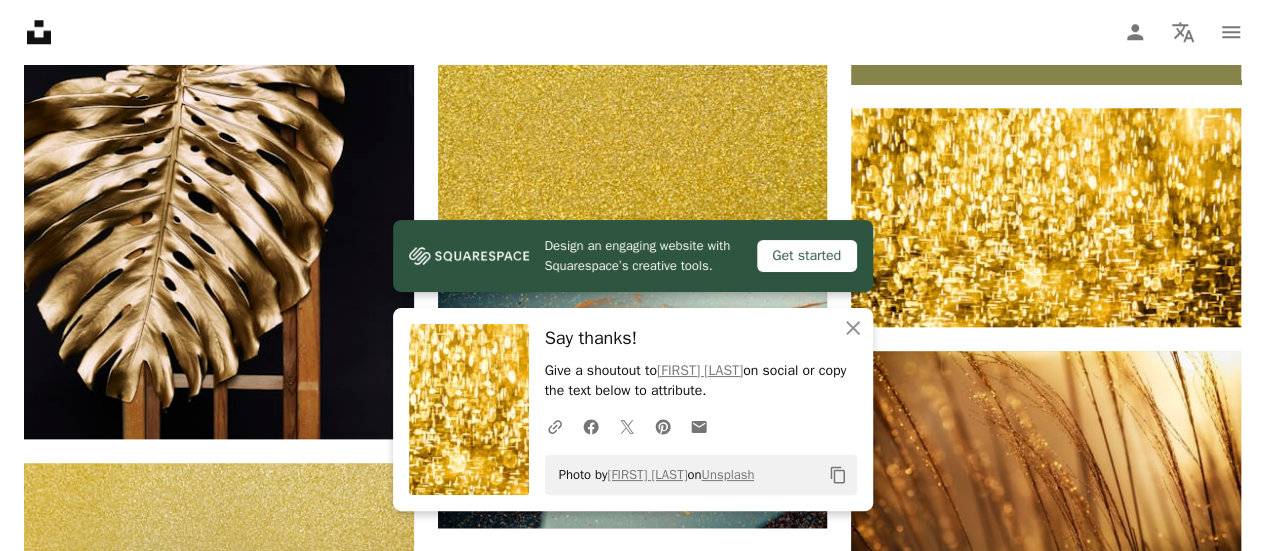 scroll, scrollTop: 971, scrollLeft: 0, axis: vertical 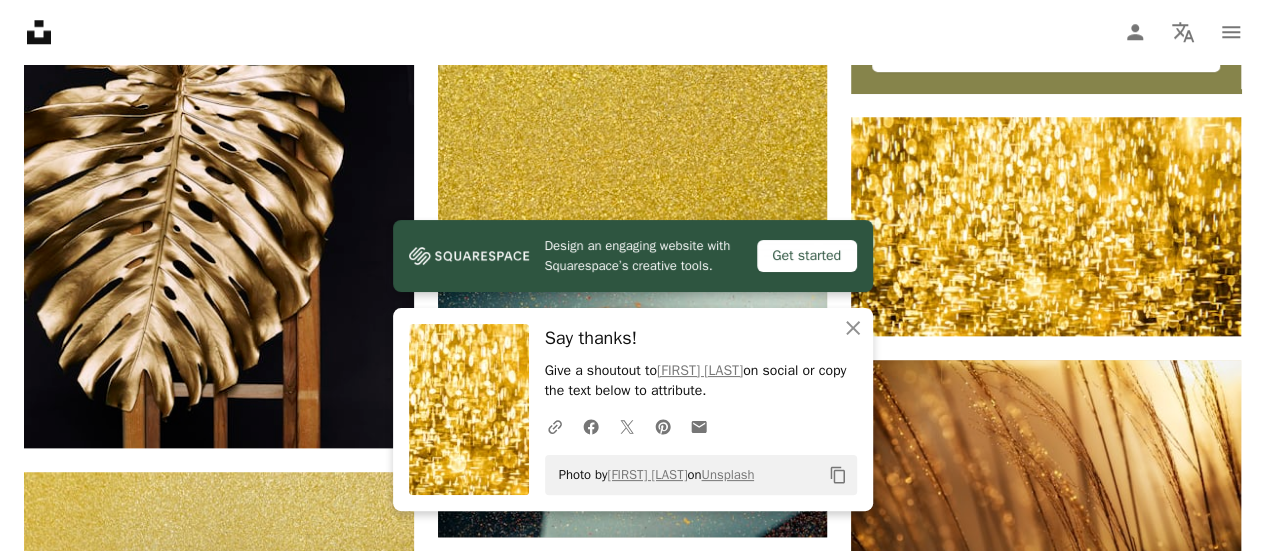 click at bounding box center [1046, 910] 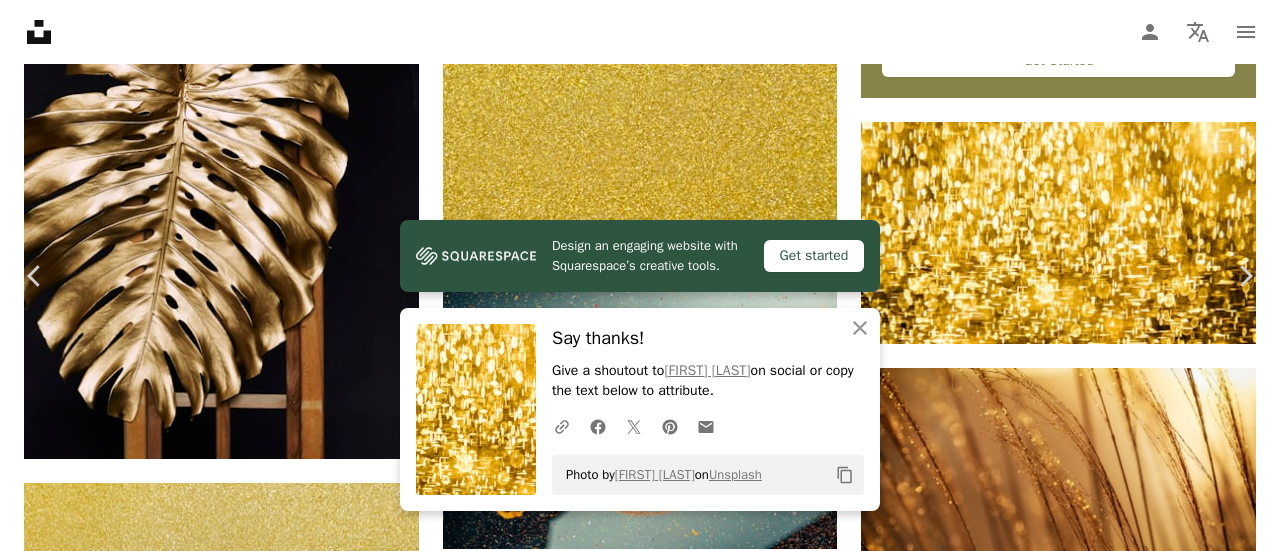 click on "Download free" at bounding box center [1081, 3602] 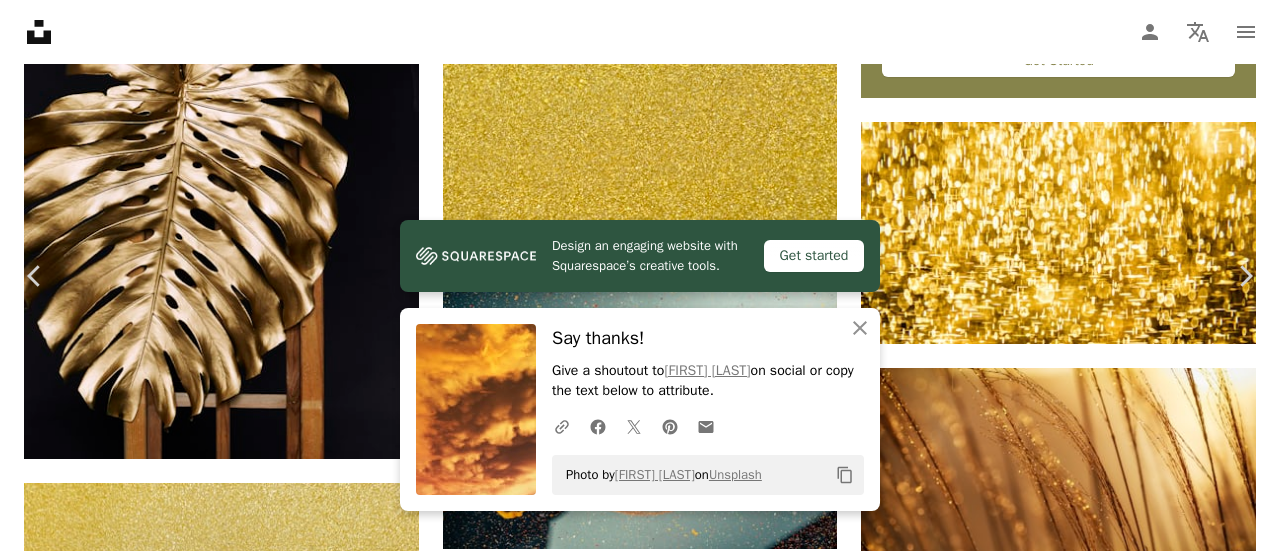 click on "An X shape Chevron left Chevron right Design an engaging website with Squarespace’s creative tools. Get started An X shape Close Say thanks! Give a shoutout to  [FIRST] [LAST]  on social or copy the text below to attribute. A URL sharing icon (chains) Facebook icon X (formerly Twitter) icon Pinterest icon An envelope Photo by  [FIRST] [LAST]  on  Unsplash
Copy content [FIRST] [LAST] jacc A heart A plus sign Edit image   Plus sign for Unsplash+ Download free Chevron down Zoom in Views 16,446,949 Downloads 103,371 Featured in Photos ,  Textures A forward-right arrow Share Info icon Info More Actions There are no rules of architecture for a castle in the clouds.
-Gilbert K. Chesterton Calendar outlined Published on  August 19, 2017 Camera Canon, EOS REBEL T3 Safety Free to use under the  Unsplash License texture sun pattern gradient clouds cloud pink orange weather dark sky pink sky air golden cloudy orange sky golden light fade background sunset sunrise Creative Commons images  |  View more on iStock" at bounding box center [640, 3830] 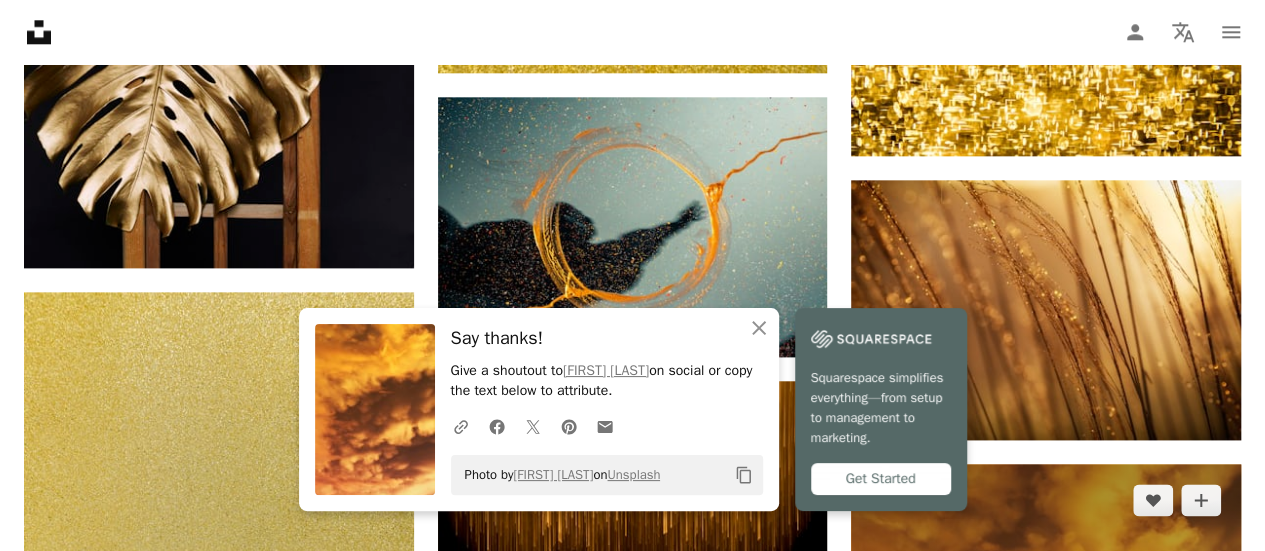 scroll, scrollTop: 1146, scrollLeft: 0, axis: vertical 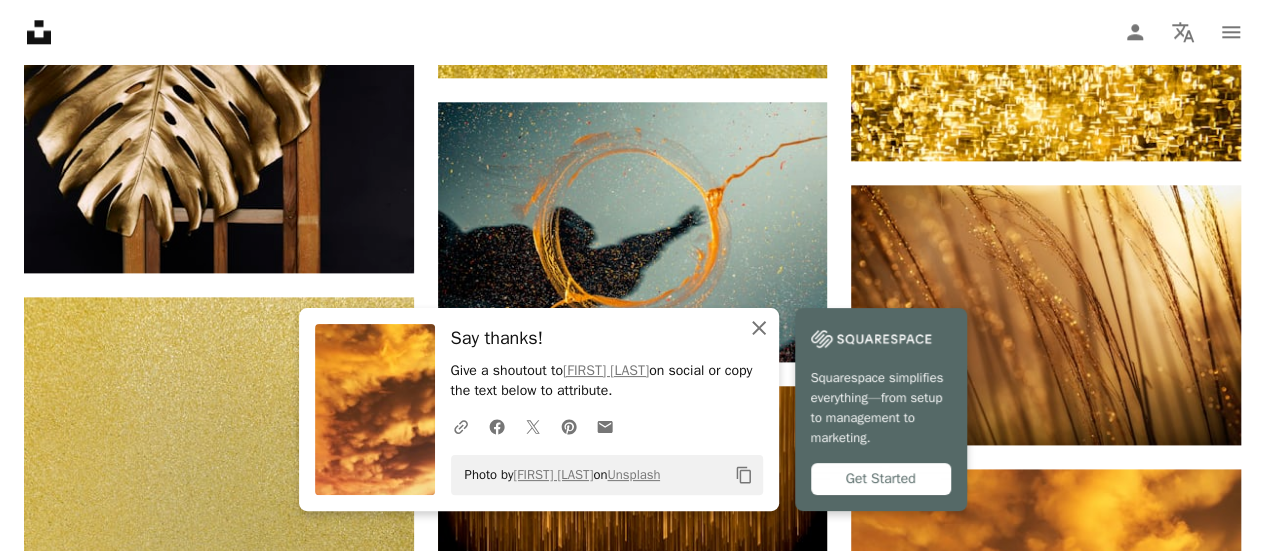 click 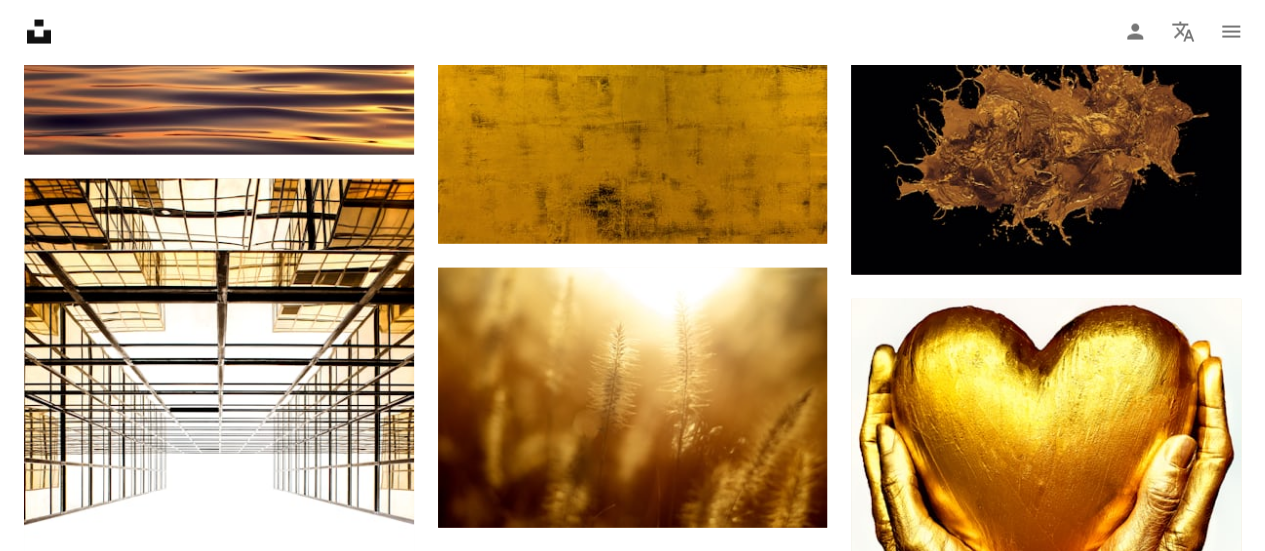 scroll, scrollTop: 2124, scrollLeft: 0, axis: vertical 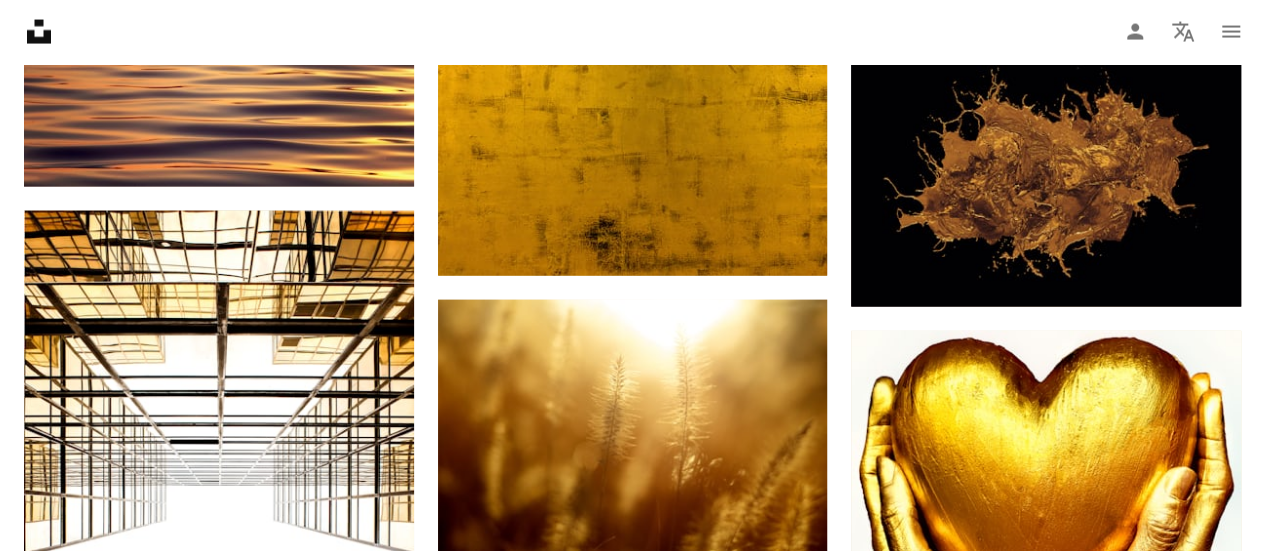 click at bounding box center (1046, 1054) 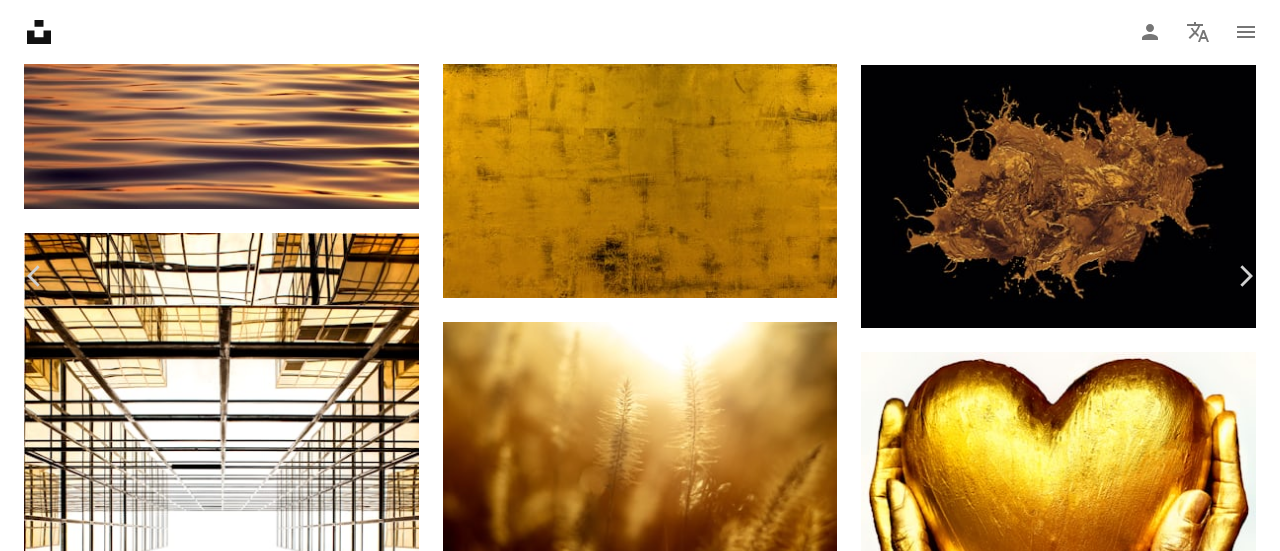 click on "Download free" at bounding box center (1081, 2448) 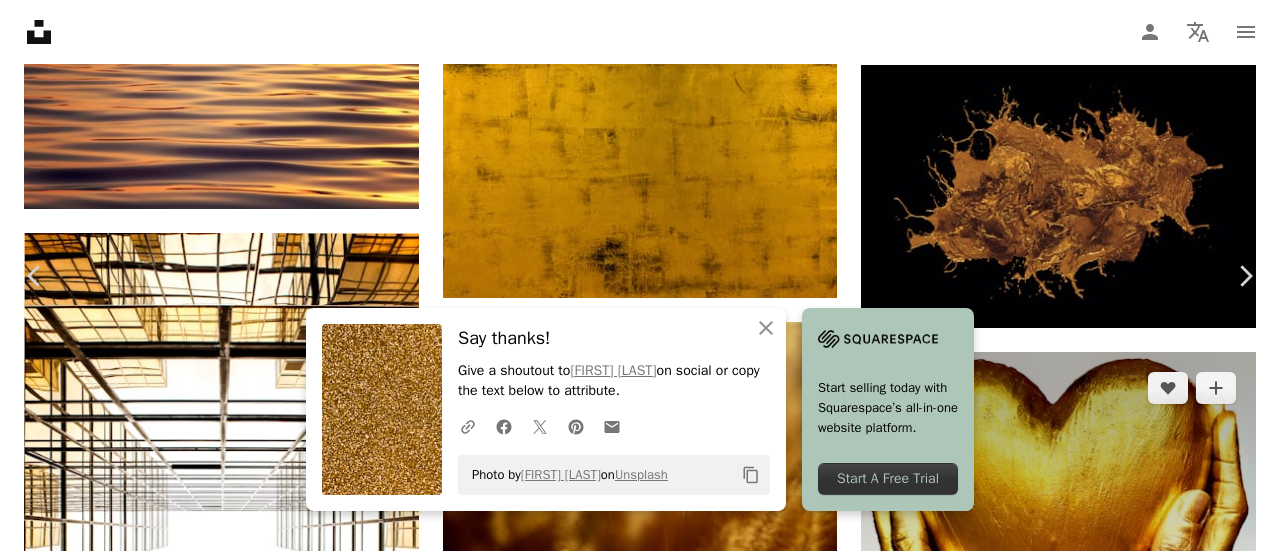click on "Say thanks! Give a shoutout to  [FIRST] [LAST]  on social or copy the text below to attribute. A URL sharing icon (chains) Facebook icon X (formerly Twitter) icon Pinterest icon An envelope Photo by  [FIRST] [LAST]  on  Unsplash
Copy content Start selling today with Squarespace’s all-in-one website platform. Start A Free Trial [FIRST] [LAST] Available for hire A checkmark inside of a circle A heart A plus sign Edit image   Plus sign for Unsplash+ Download free Chevron down Zoom in Views 8,370,963 Downloads 152,159 Featured in Photos ,  Textures A forward-right arrow Share Info icon Info More Actions Golden Glints Calendar outlined Published on  December 25, 2020 Camera Canon, EOS 70D Safety Free to use under the  Unsplash License texture pattern beauty gold makeup beautiful gold background glitter sparkle crystals gold wallpaper handmade shine sparkles glitter wallpaper glamour glitter background shimmer glam bling Public domain images  |   ↗ For" at bounding box center (640, 6701) 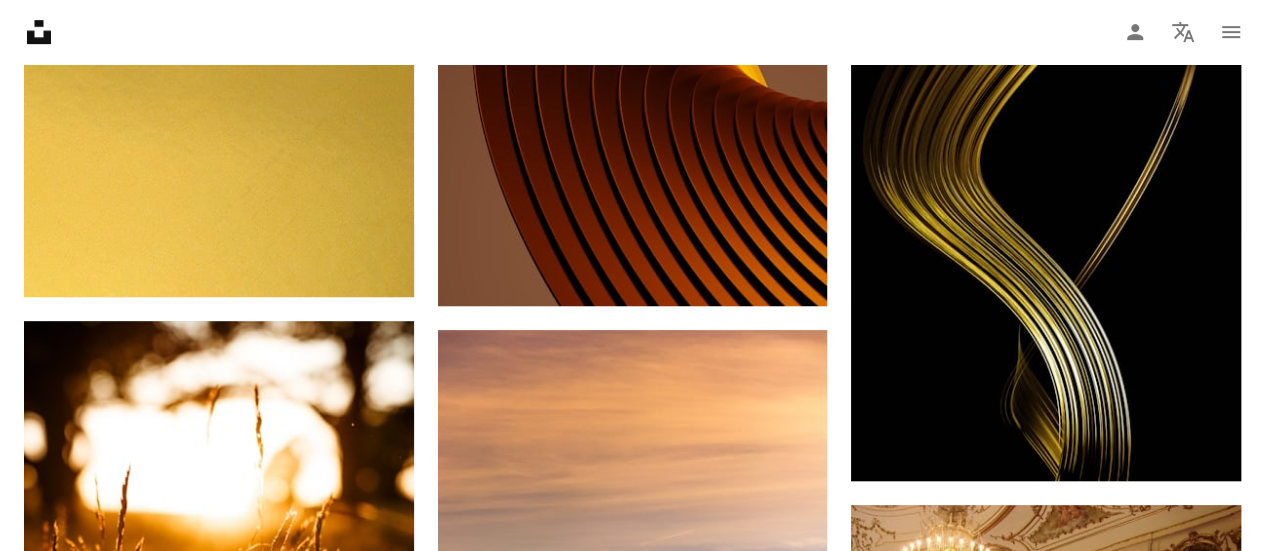 scroll, scrollTop: 4343, scrollLeft: 0, axis: vertical 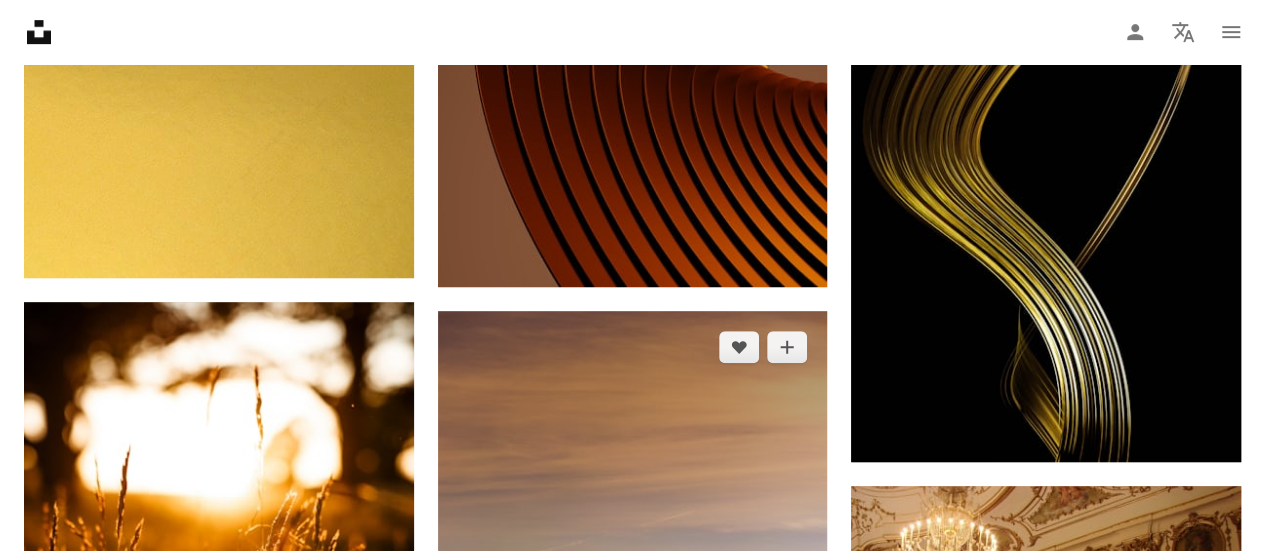 click at bounding box center (633, 603) 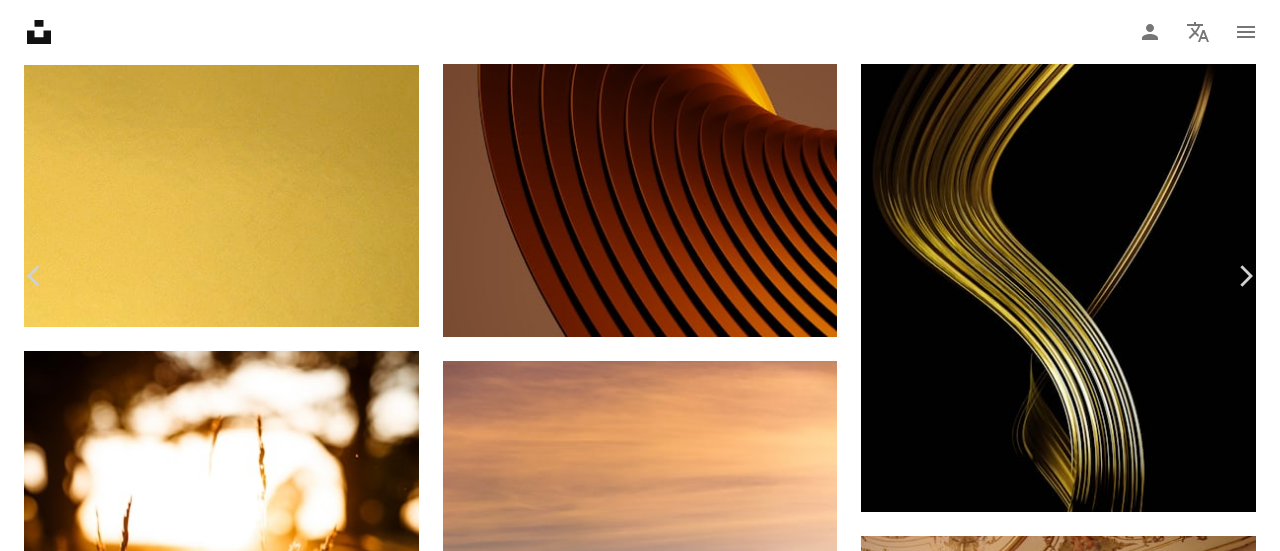 click on "Download free" at bounding box center (1081, 4254) 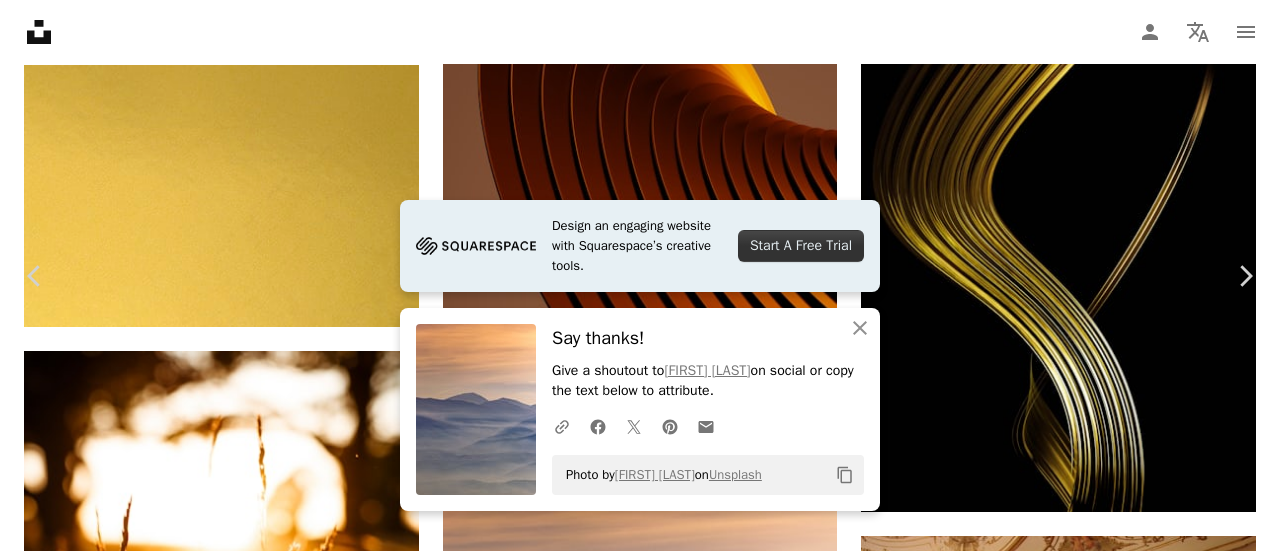 click on "An X shape Chevron left Chevron right Design an engaging website with Squarespace’s creative tools. Start A Free Trial An X shape Close Say thanks! Give a shoutout to  [FIRST] [LAST]  on social or copy the text below to attribute. A URL sharing icon (chains) Facebook icon X (formerly Twitter) icon Pinterest icon An envelope Photo by  [FIRST] [LAST]  on  Unsplash
Copy content [FIRST] [LAST] ervorocks A heart A plus sign Edit image   Plus sign for Unsplash+ Download free Chevron down Zoom in Views 112,682 Downloads 1,208 A forward-right arrow Share Info icon Info More Actions Golden Hour 😍
📍 [CITY] - [CITY], [COUNTRY]
Equipment: Canon EOS 80D + Canon EF-S 18-135mm f/3.5-5.6 IS USM
A map marker [CITY], [CITY], [COUNTRY] Calendar outlined Published on  December 22, 2020 Camera Canon, EOS 80D Safety Free to use under the  Unsplash License mountains photo mountain landscape golden canon camera skies canon skopje macedonia canon 80d goldenhour grey scenery fog outdoors countryside mountain range peak  |" at bounding box center [640, 4482] 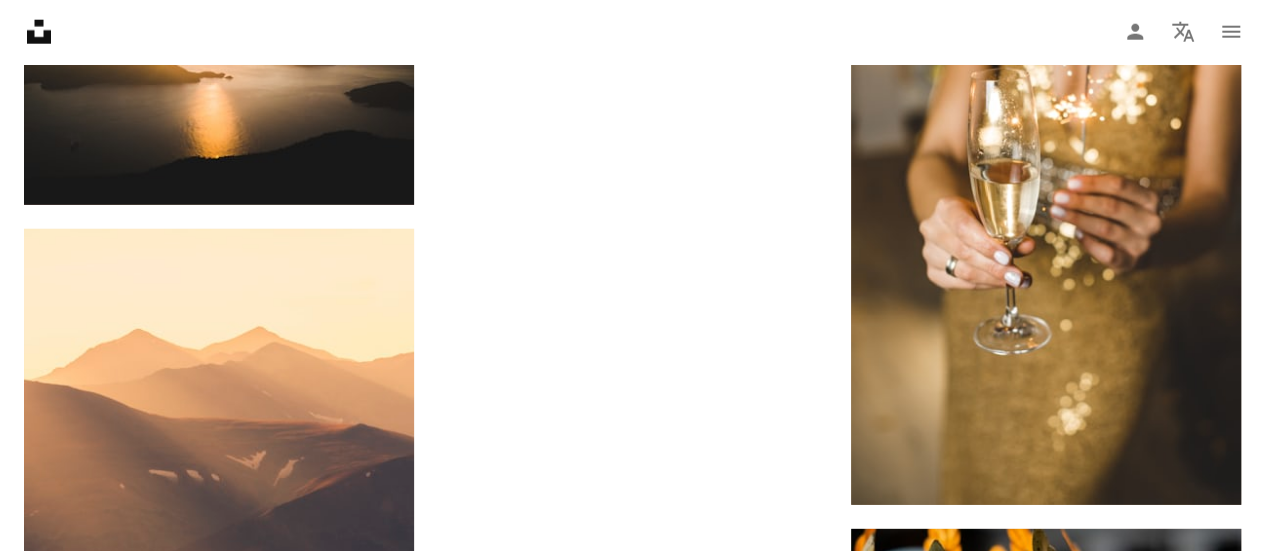 scroll, scrollTop: 6500, scrollLeft: 0, axis: vertical 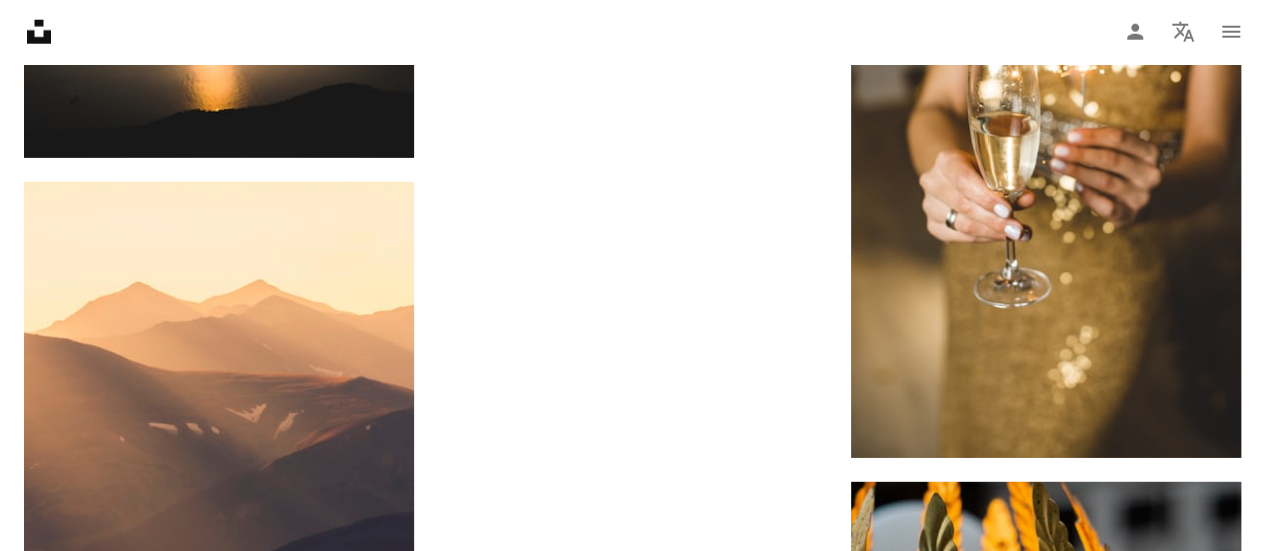 click on "Load more" at bounding box center [632, 1147] 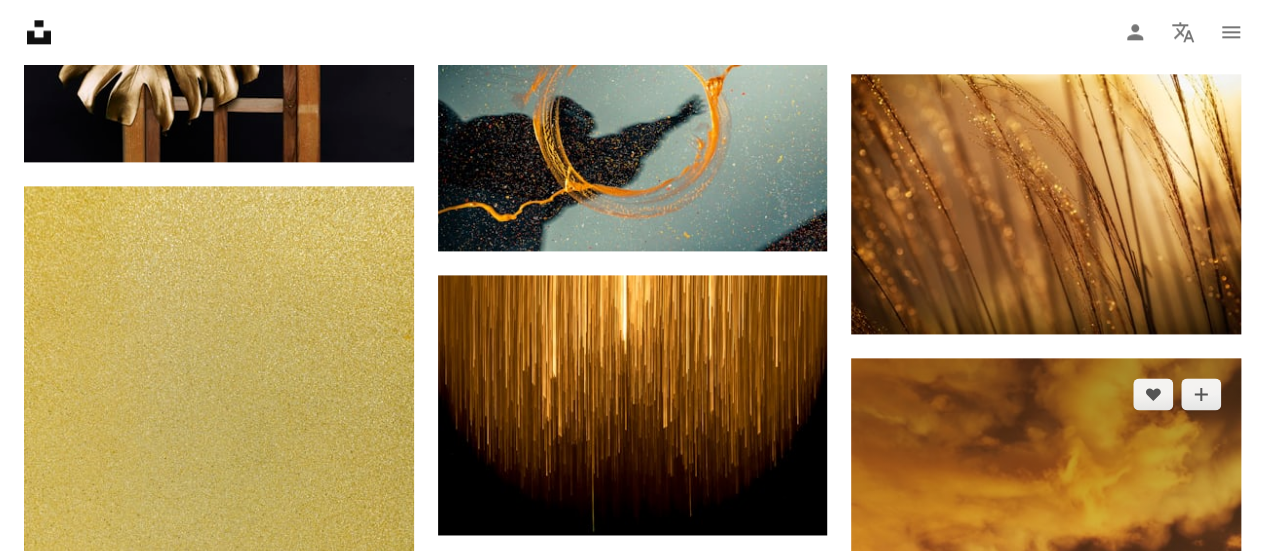 scroll, scrollTop: 1227, scrollLeft: 0, axis: vertical 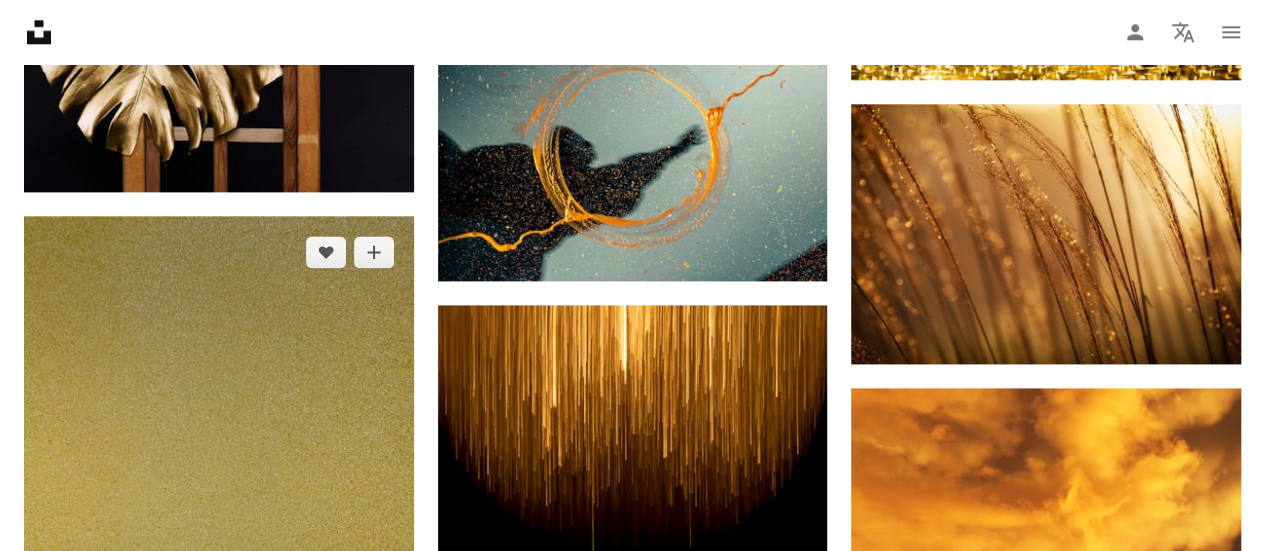 click at bounding box center [219, 508] 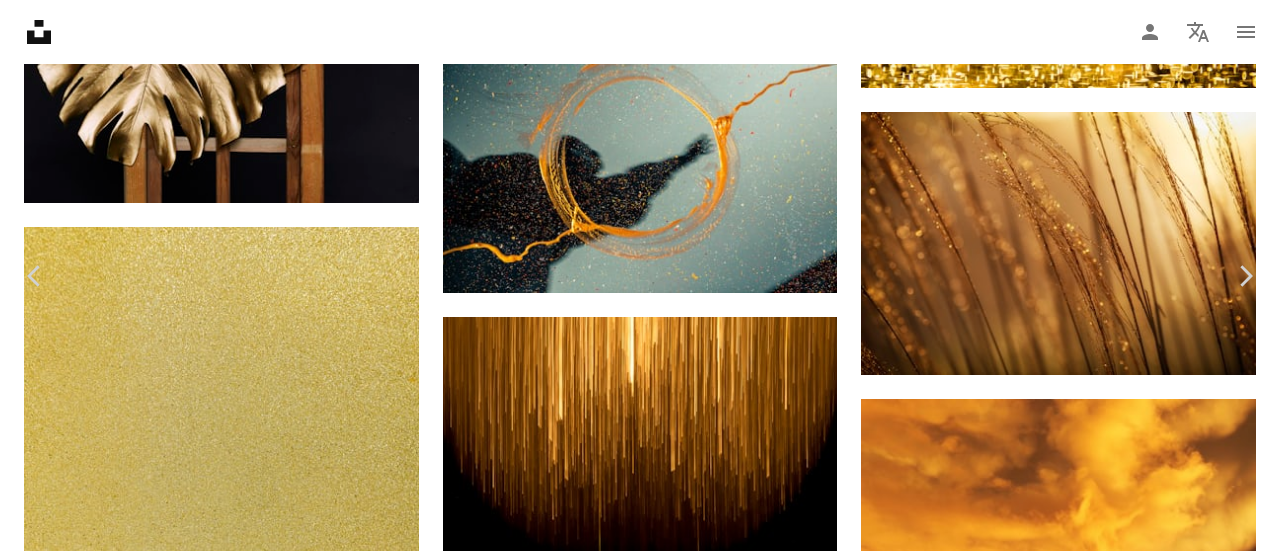 click on "Download free" at bounding box center [1081, 11862] 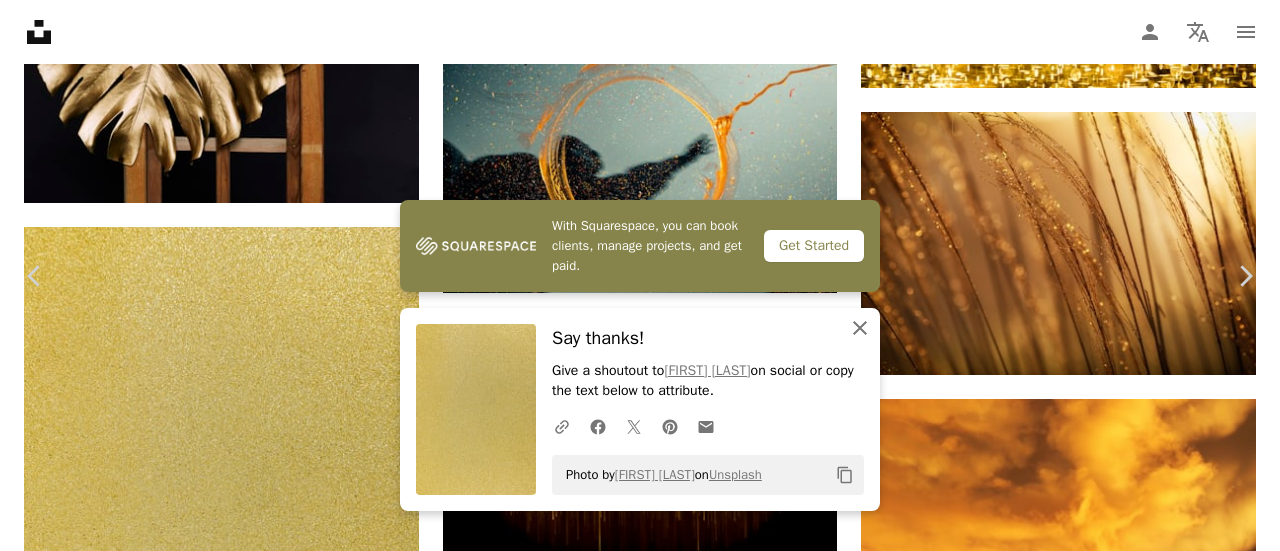 click on "An X shape" 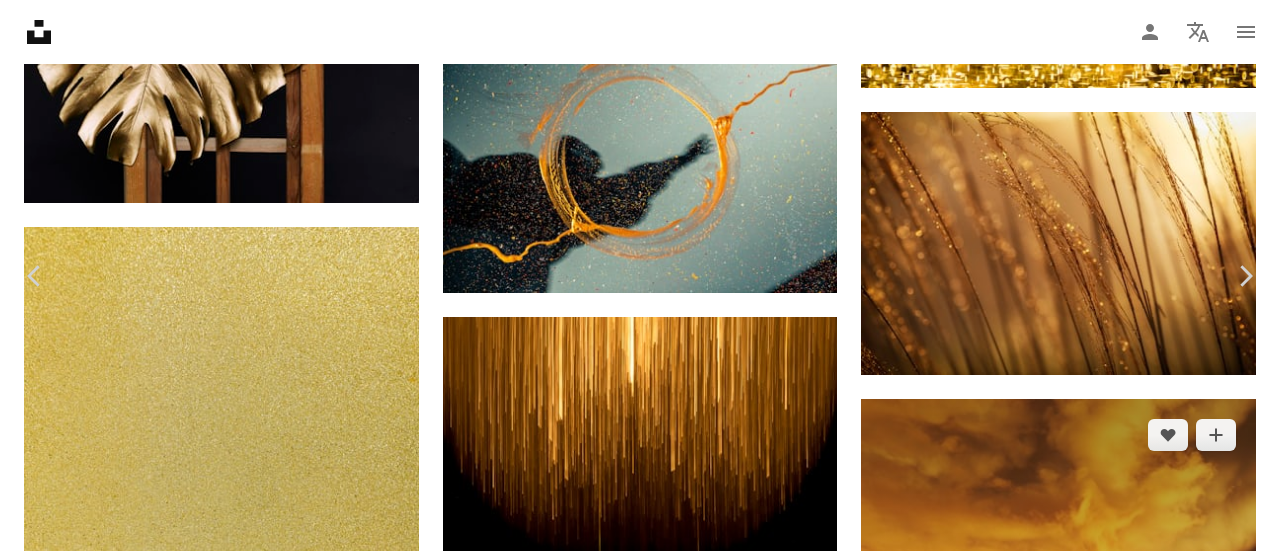 click on "An X shape Chevron left Chevron right With Squarespace, you can book clients, manage projects, and get paid. Get Started An X shape Close Say thanks! Give a shoutout to  [FIRST] [LAST]  on social or copy the text below to attribute. A URL sharing icon (chains) Facebook icon X (formerly Twitter) icon Pinterest icon An envelope Photo by  [FIRST] [LAST]  on  Unsplash
Copy content [FIRST] [LAST] kharp A heart A plus sign Edit image   Plus sign for Unsplash+ Download free Chevron down Zoom in Views 1,374,250 Downloads 15,978 A forward-right arrow Share Info icon Info More Actions Gold glitter texture for backgrounds and decoration Calendar outlined Published on  June 24, 2022 Camera Canon, EOS 6D Mark II Safety Free to use under the  Unsplash License gold gold texture yellow background metal gold background yellow wallpaper gold foil golden gold glitter metallic golden background gold color metallic texture gold metal gold metallic gold glitter background gold foil background golden color metallic foil  |   ↗ For" at bounding box center [640, 12090] 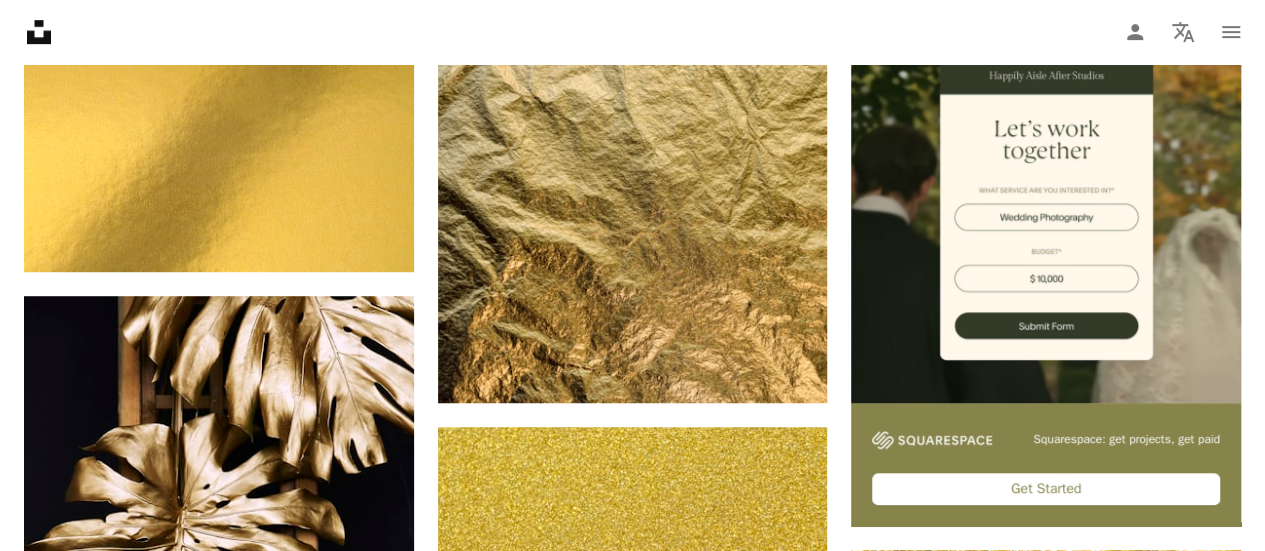 scroll, scrollTop: 0, scrollLeft: 0, axis: both 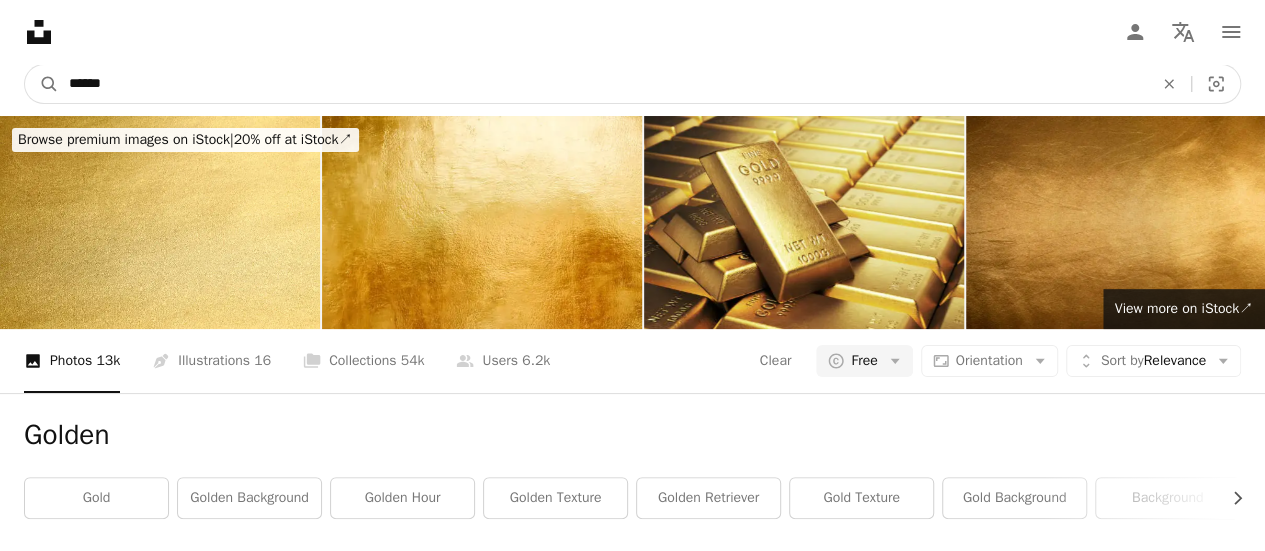 click on "******" at bounding box center [603, 84] 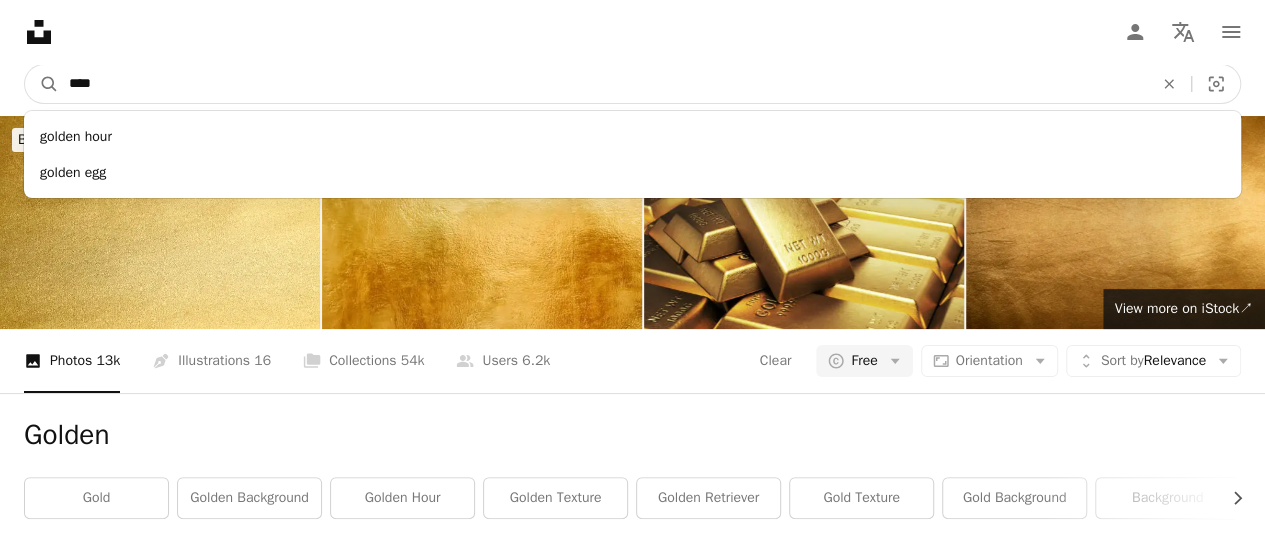 type on "****" 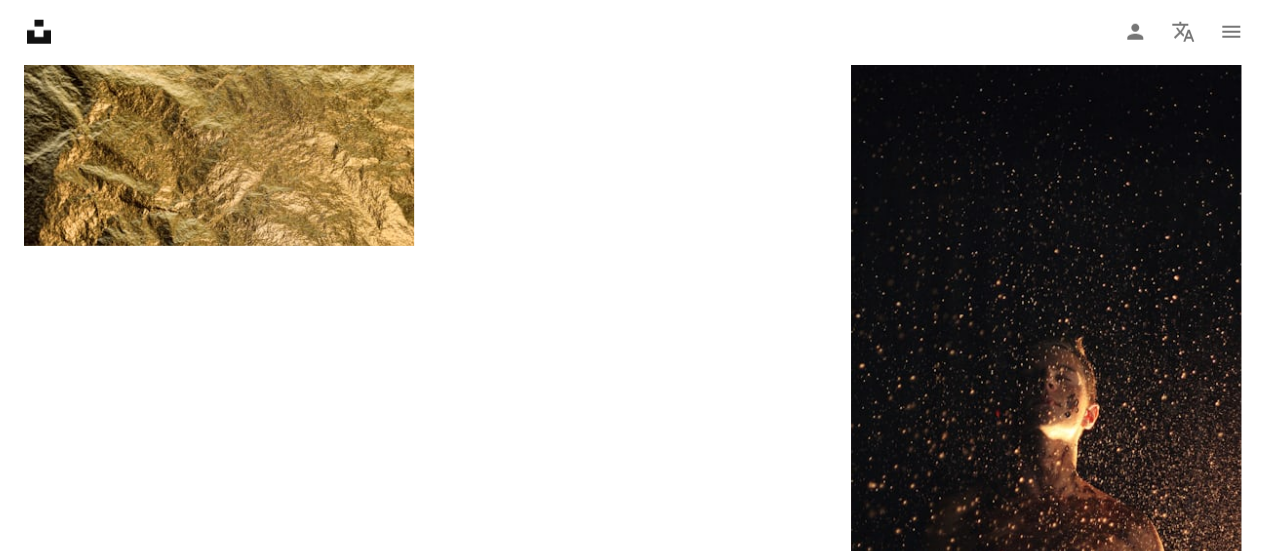 scroll, scrollTop: 2704, scrollLeft: 0, axis: vertical 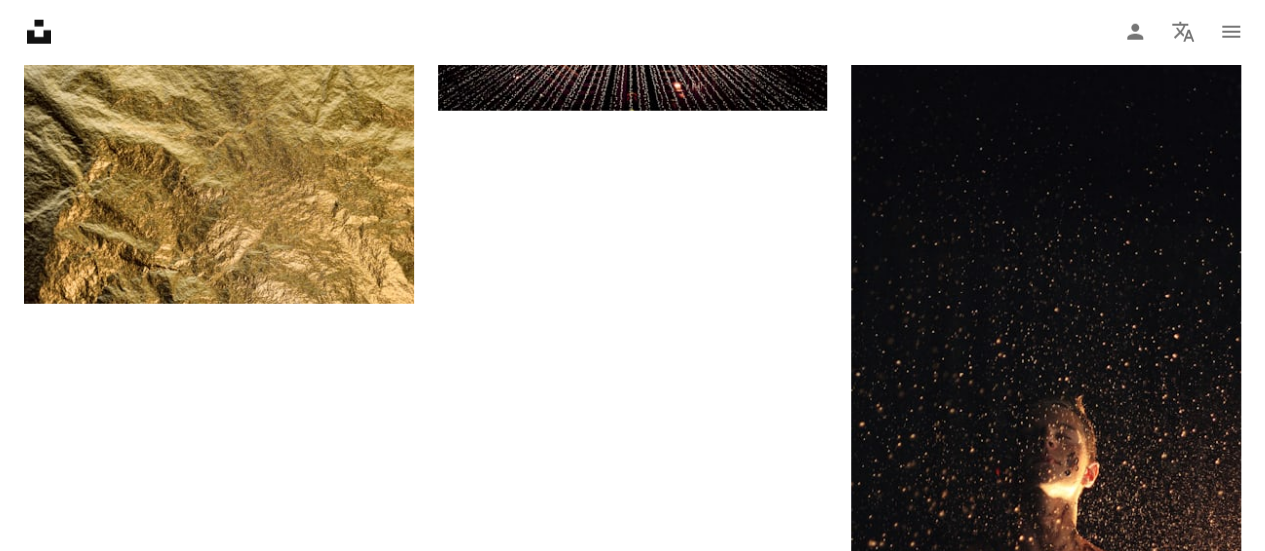 click on "Load more" at bounding box center (632, 994) 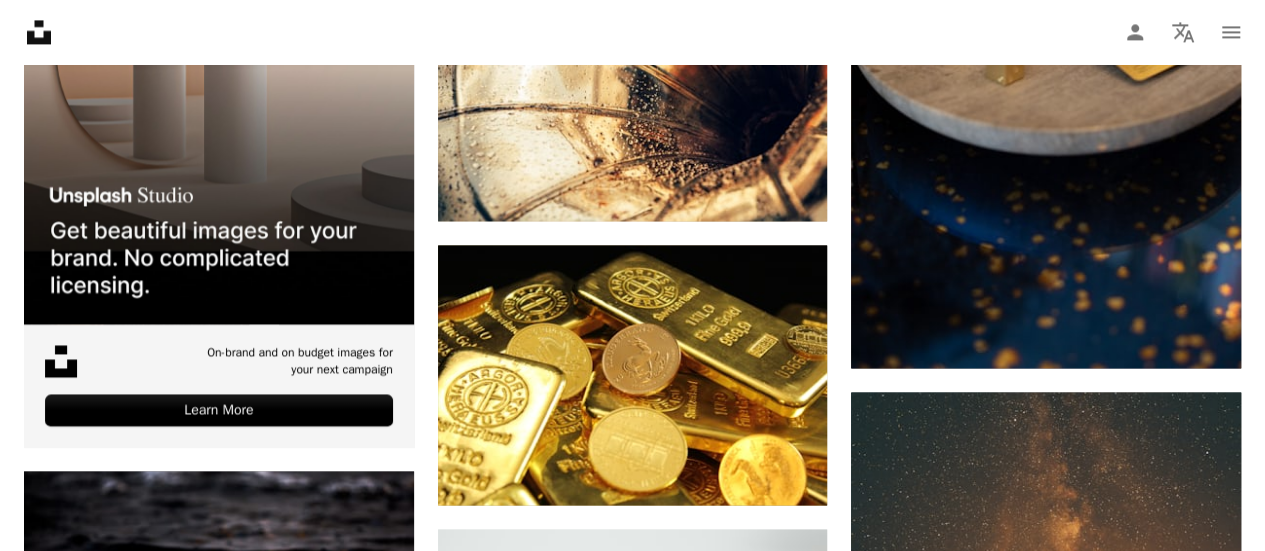 scroll, scrollTop: 5349, scrollLeft: 0, axis: vertical 